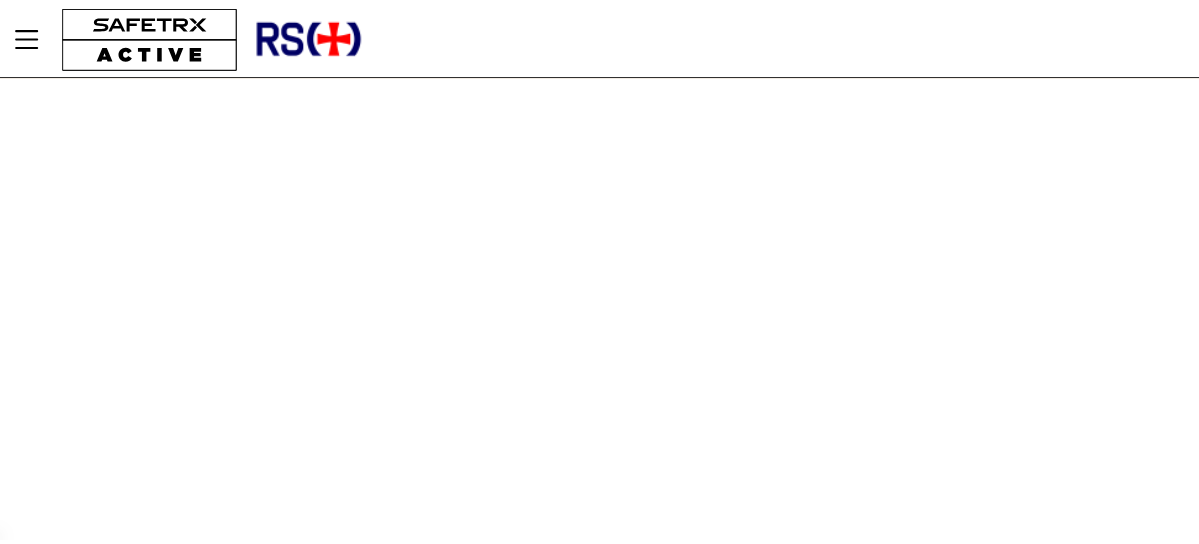scroll, scrollTop: 0, scrollLeft: 0, axis: both 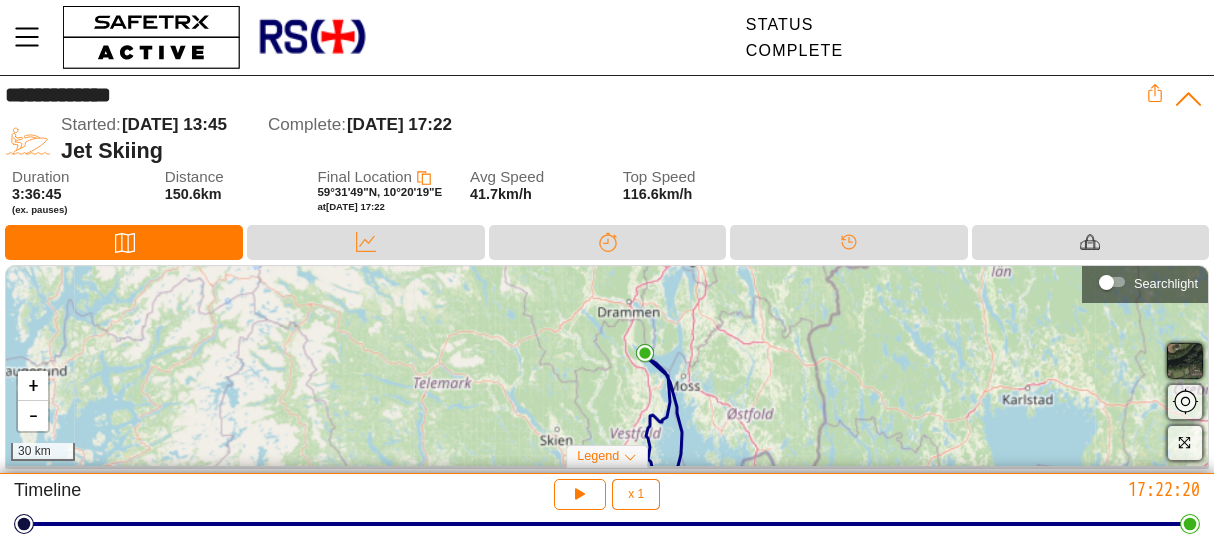 drag, startPoint x: 536, startPoint y: 333, endPoint x: 531, endPoint y: 381, distance: 48.259712 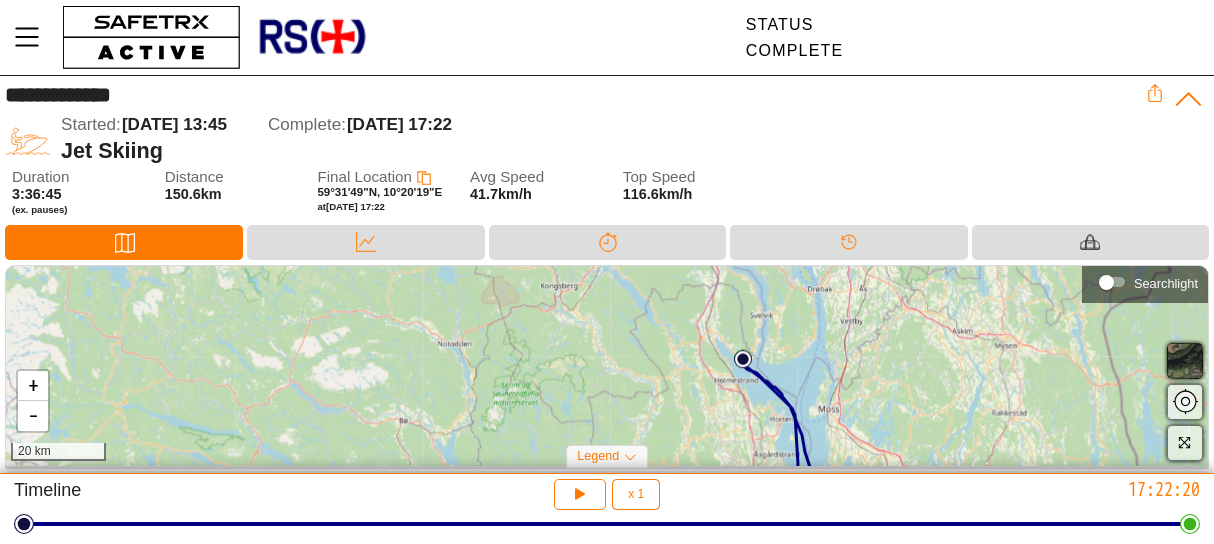 drag, startPoint x: 657, startPoint y: 348, endPoint x: 620, endPoint y: 378, distance: 47.63402 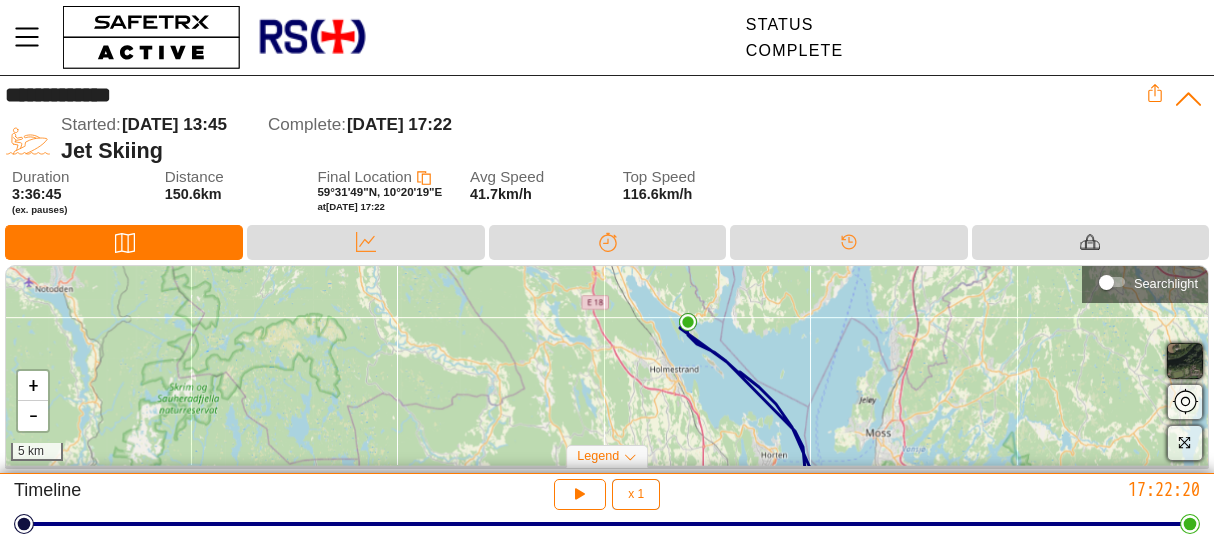 drag, startPoint x: 706, startPoint y: 355, endPoint x: 539, endPoint y: 333, distance: 168.44287 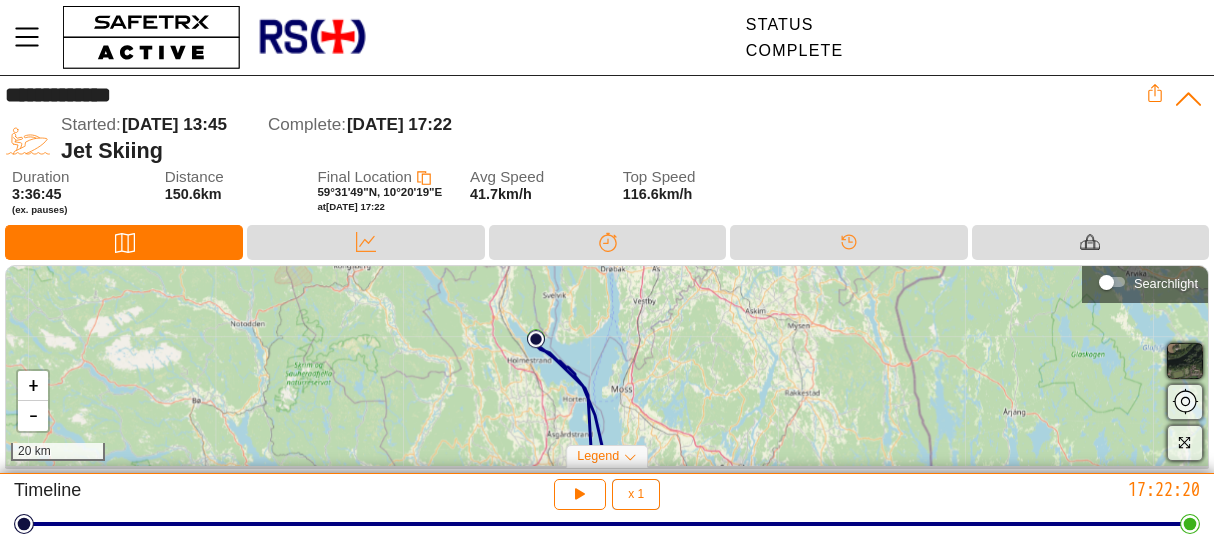 drag, startPoint x: 801, startPoint y: 315, endPoint x: 714, endPoint y: 272, distance: 97.04638 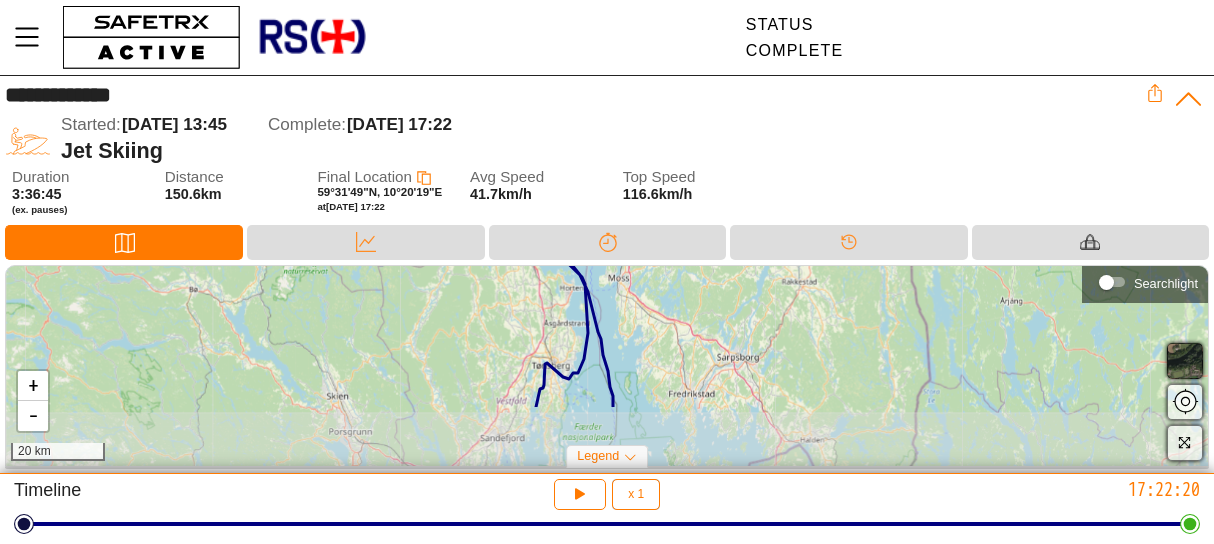 drag, startPoint x: 701, startPoint y: 434, endPoint x: 701, endPoint y: 339, distance: 95 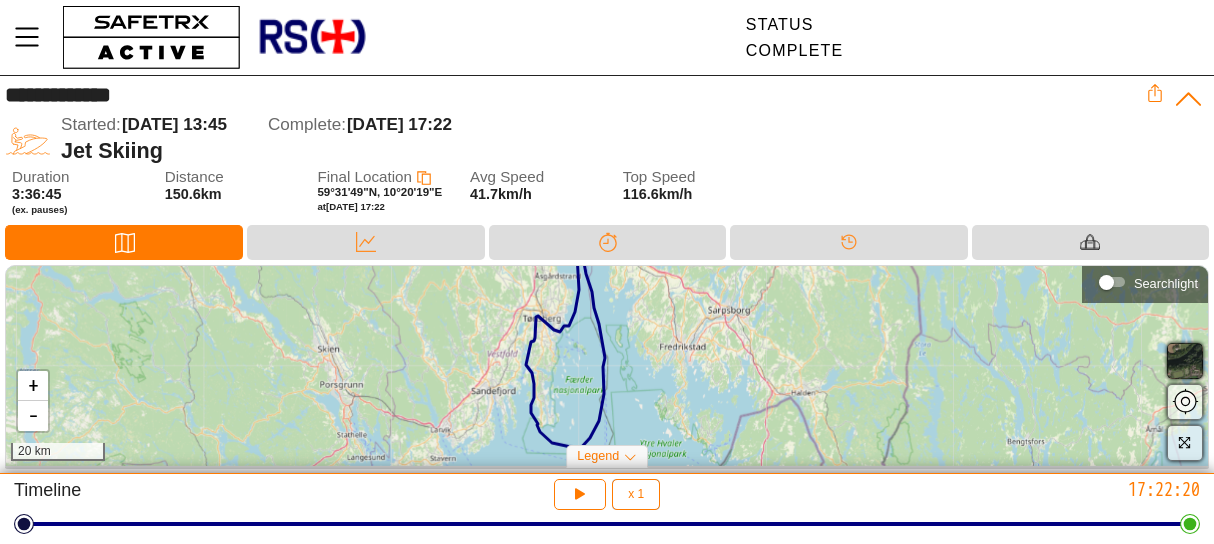 drag, startPoint x: 687, startPoint y: 417, endPoint x: 680, endPoint y: 326, distance: 91.26884 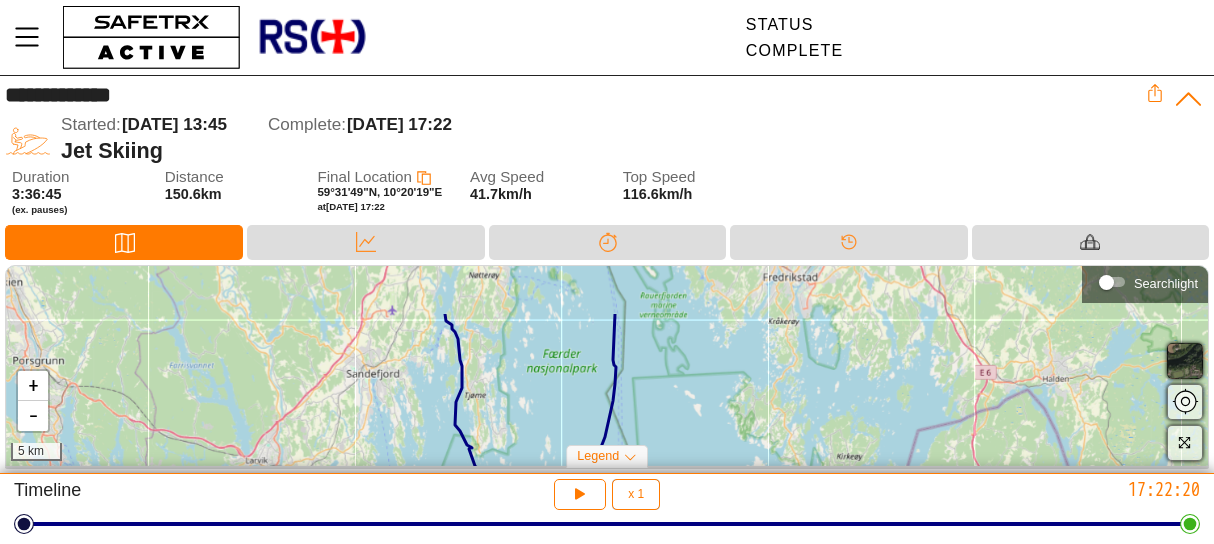 drag, startPoint x: 548, startPoint y: 352, endPoint x: 590, endPoint y: 420, distance: 79.924965 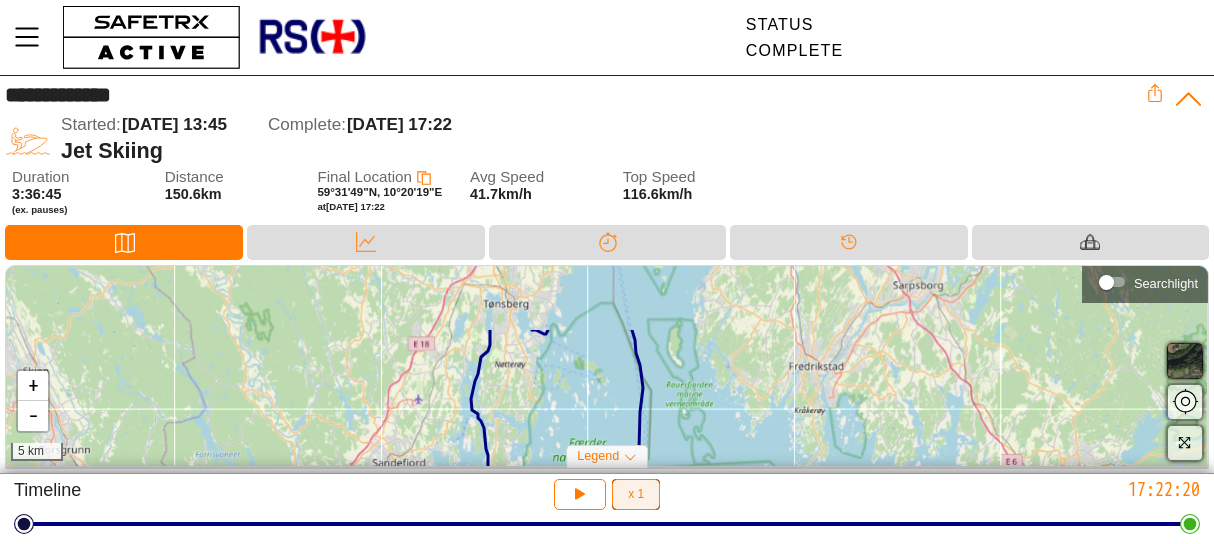 drag, startPoint x: 610, startPoint y: 367, endPoint x: 617, endPoint y: 482, distance: 115.212845 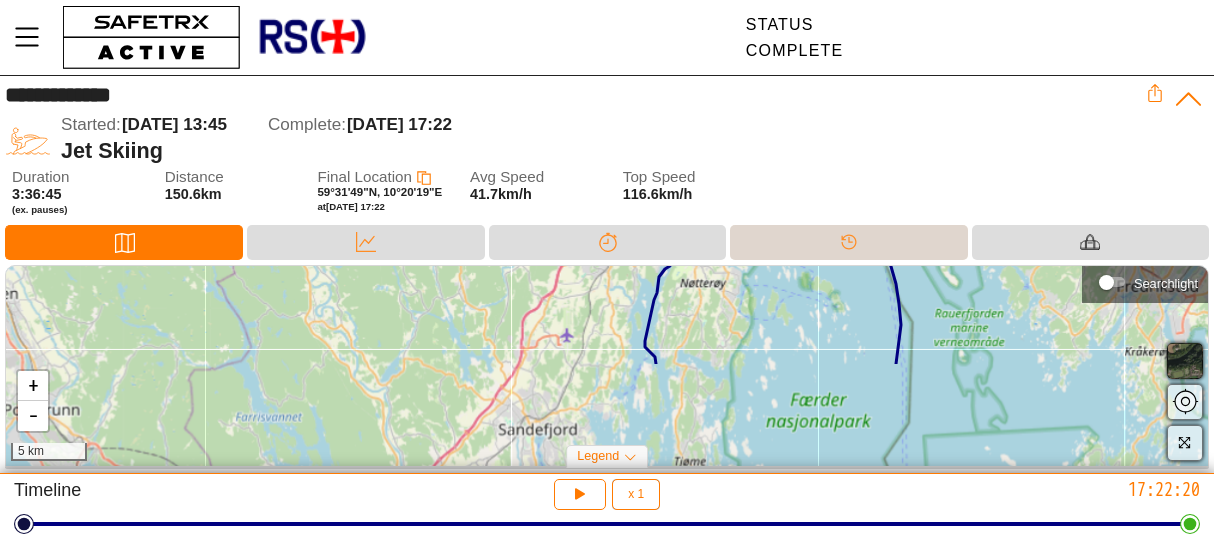 drag, startPoint x: 672, startPoint y: 365, endPoint x: 939, endPoint y: 253, distance: 289.53928 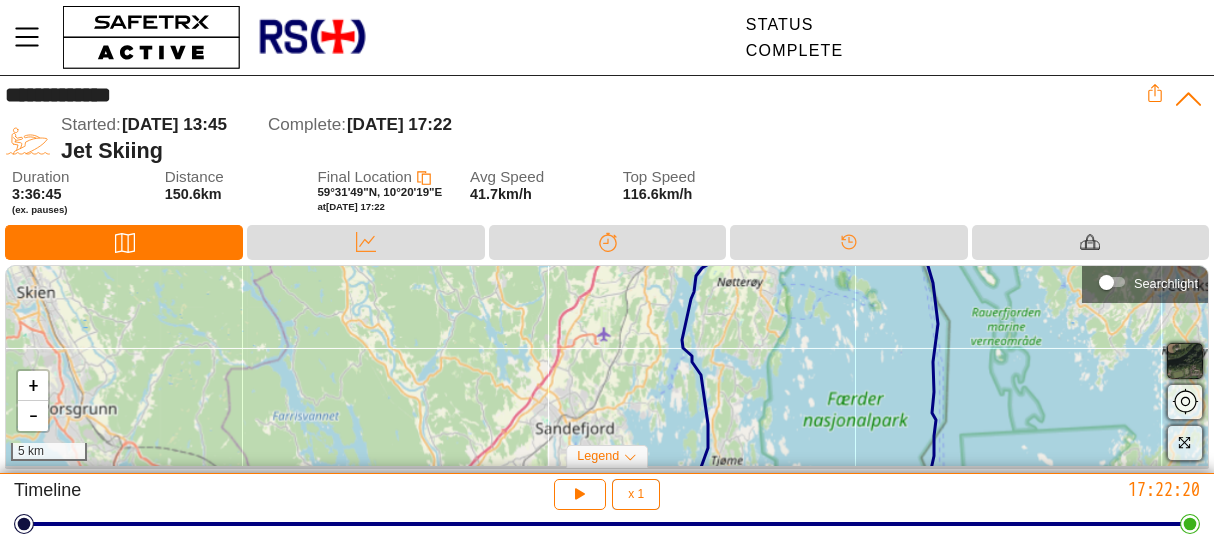 drag, startPoint x: 787, startPoint y: 379, endPoint x: 808, endPoint y: 363, distance: 26.400757 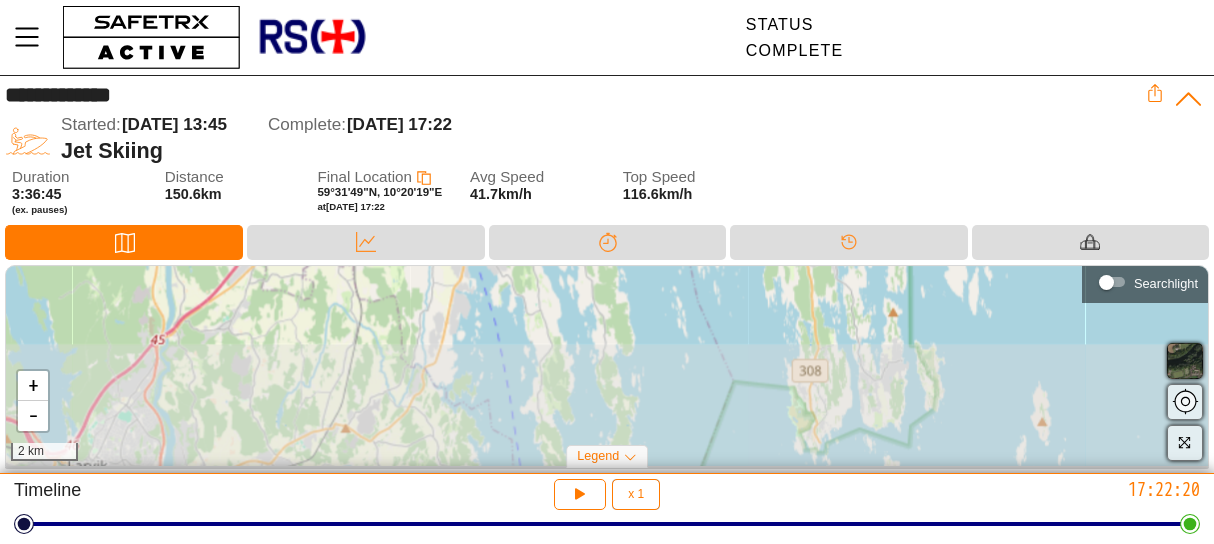 drag, startPoint x: 766, startPoint y: 425, endPoint x: 938, endPoint y: 104, distance: 364.17715 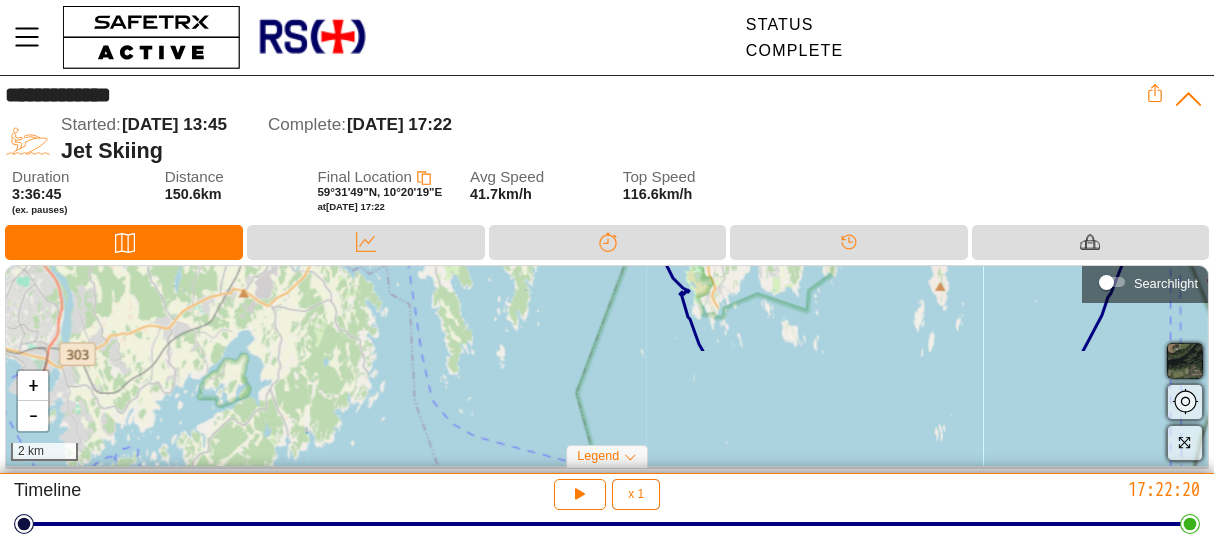 drag, startPoint x: 855, startPoint y: 429, endPoint x: 753, endPoint y: 291, distance: 171.6042 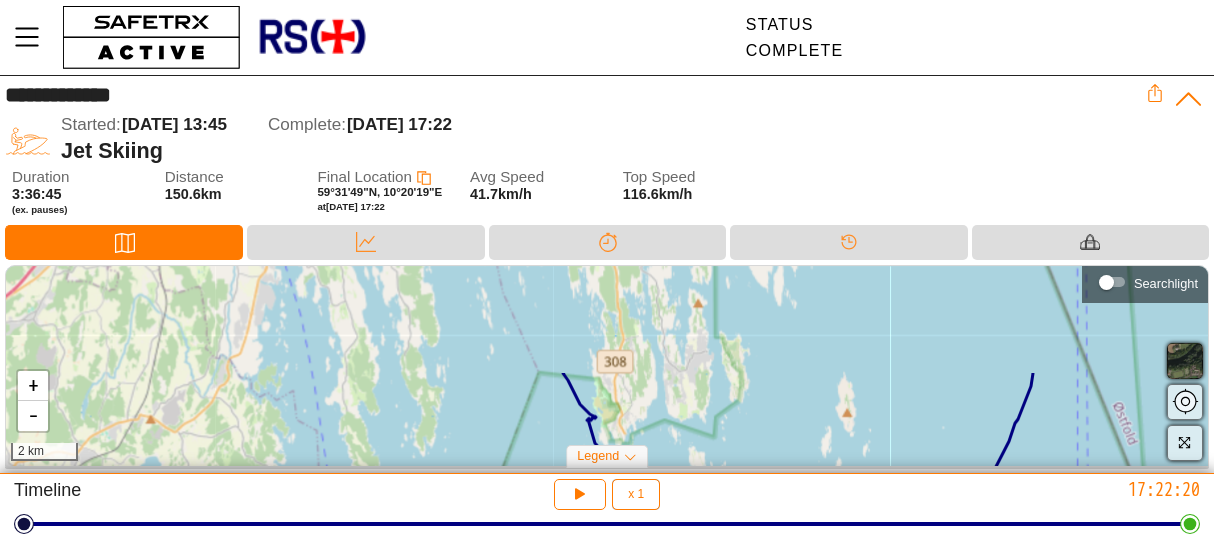 drag, startPoint x: 801, startPoint y: 352, endPoint x: 710, endPoint y: 477, distance: 154.61565 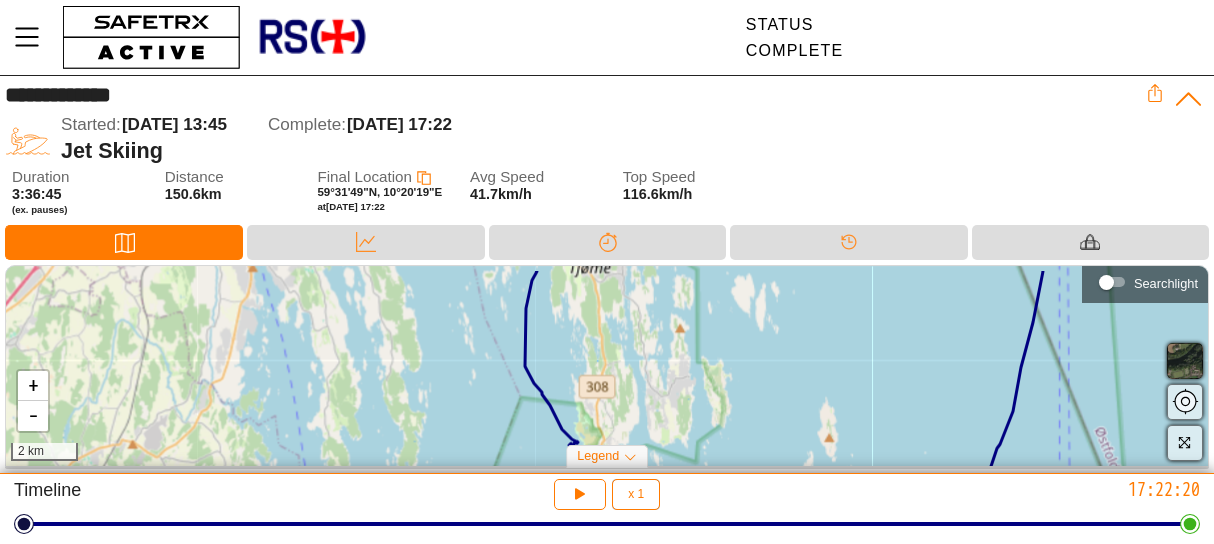 drag, startPoint x: 836, startPoint y: 317, endPoint x: 816, endPoint y: 357, distance: 44.72136 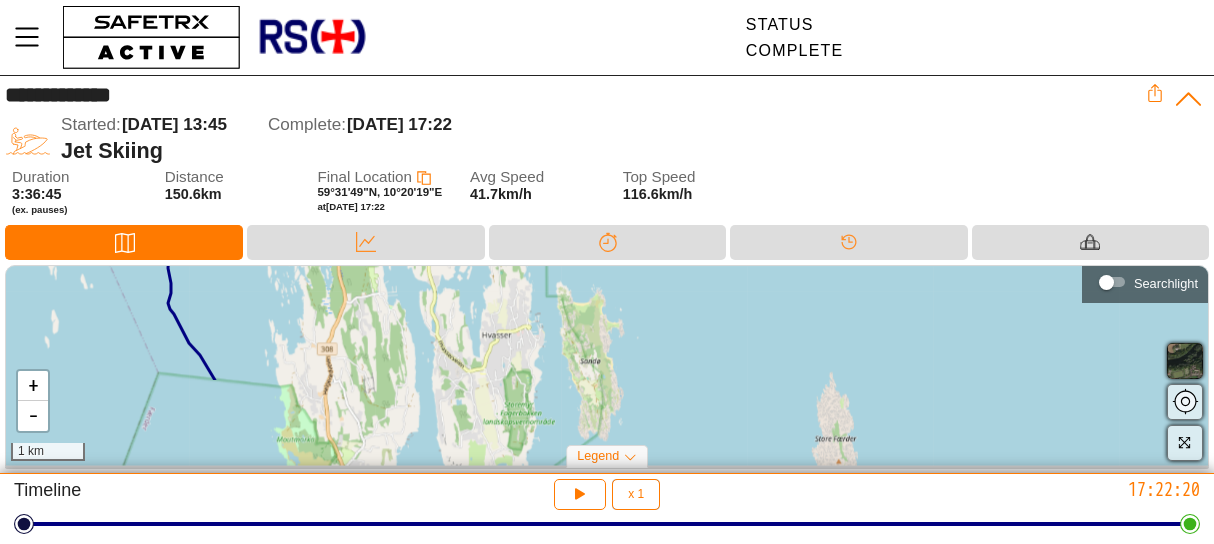 drag, startPoint x: 722, startPoint y: 436, endPoint x: 728, endPoint y: 311, distance: 125.14392 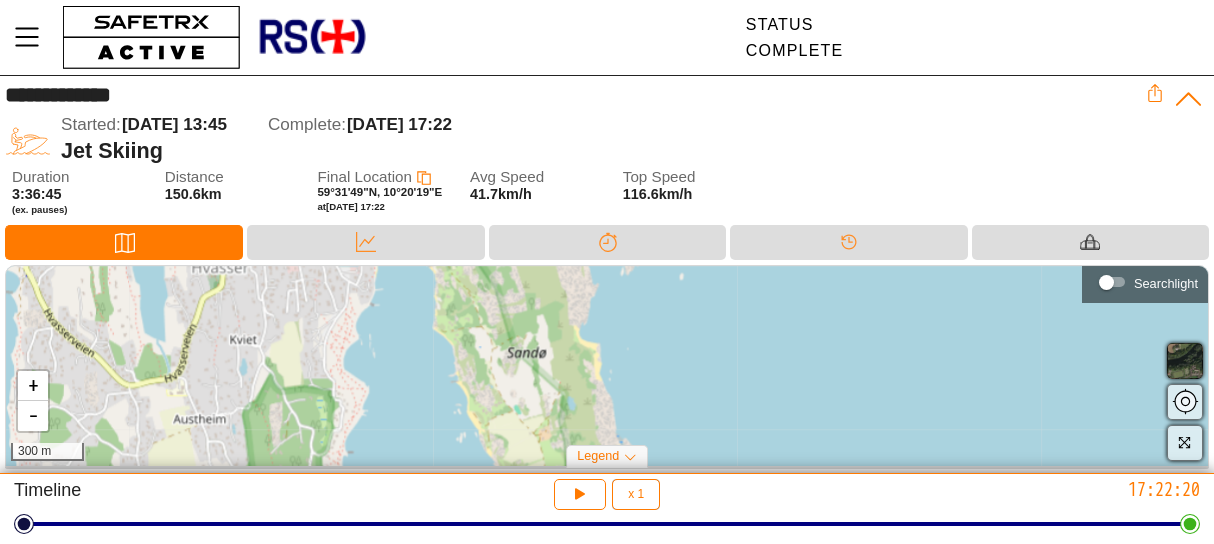 drag, startPoint x: 648, startPoint y: 371, endPoint x: 734, endPoint y: 484, distance: 142.00352 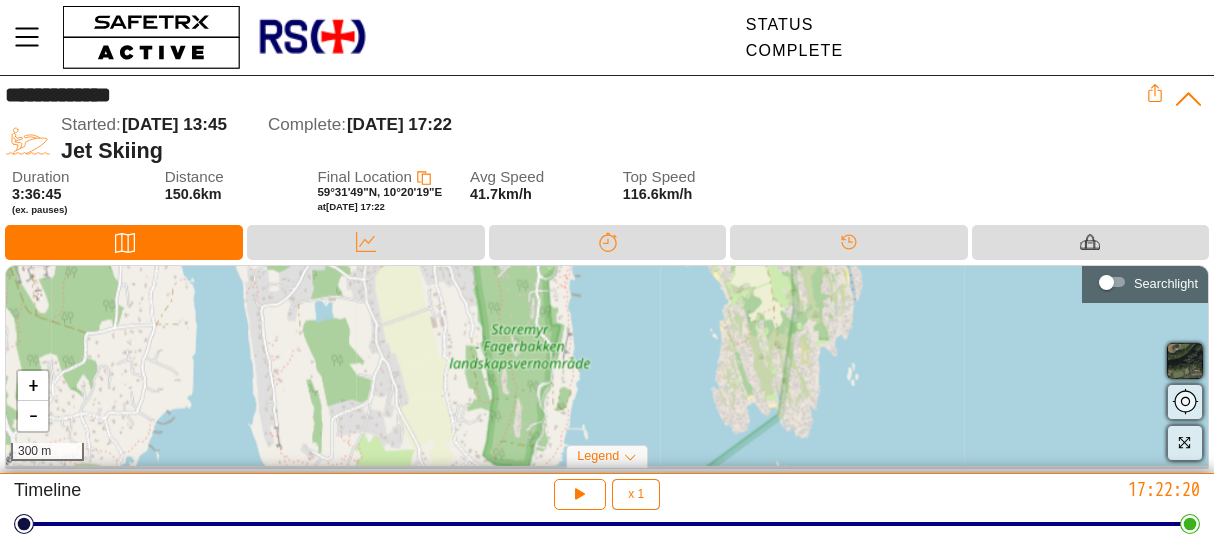drag, startPoint x: 674, startPoint y: 419, endPoint x: 910, endPoint y: 201, distance: 321.2787 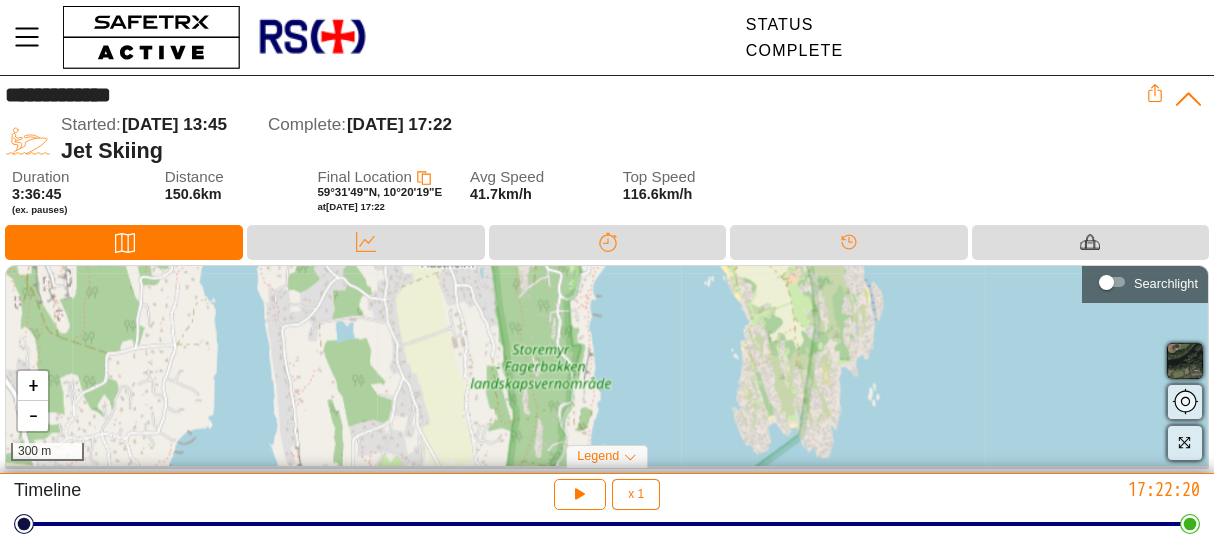 drag, startPoint x: 820, startPoint y: 388, endPoint x: 825, endPoint y: 434, distance: 46.270943 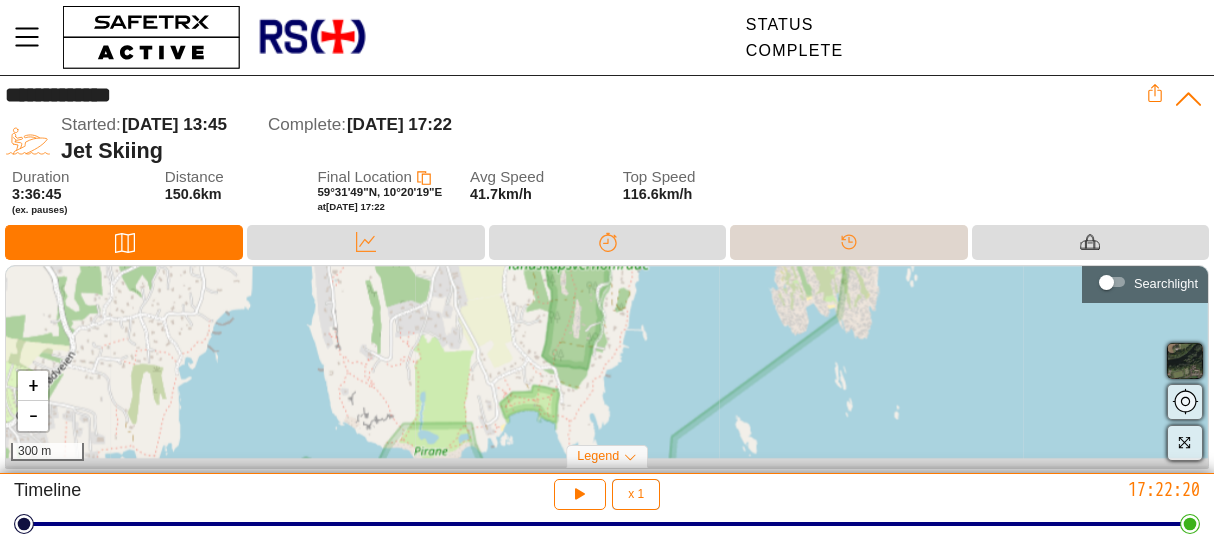 drag, startPoint x: 693, startPoint y: 413, endPoint x: 759, endPoint y: 260, distance: 166.62833 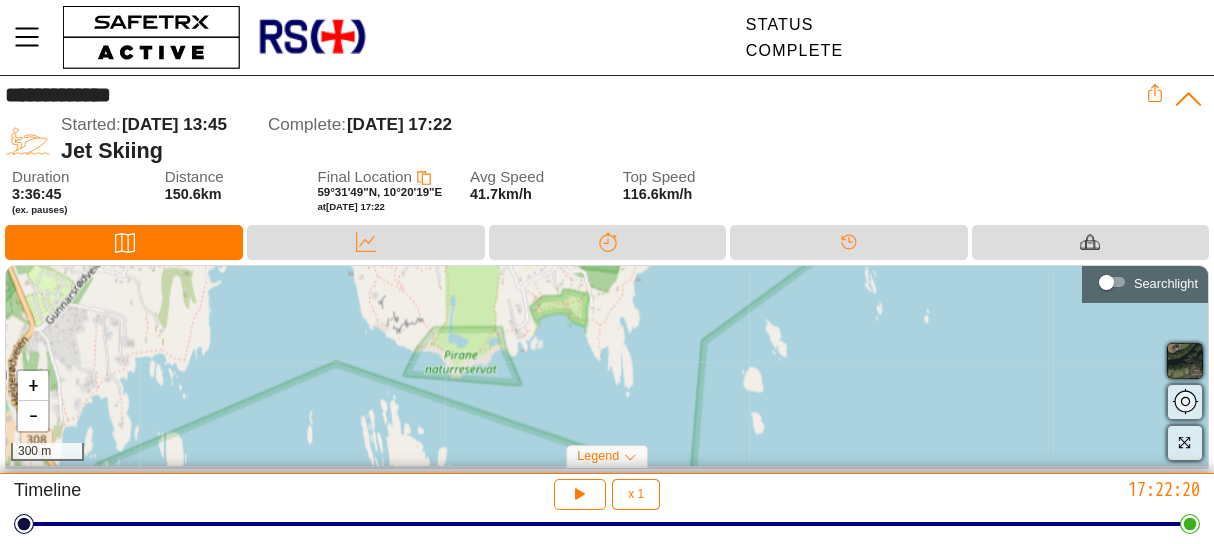 drag, startPoint x: 682, startPoint y: 421, endPoint x: 704, endPoint y: 314, distance: 109.23827 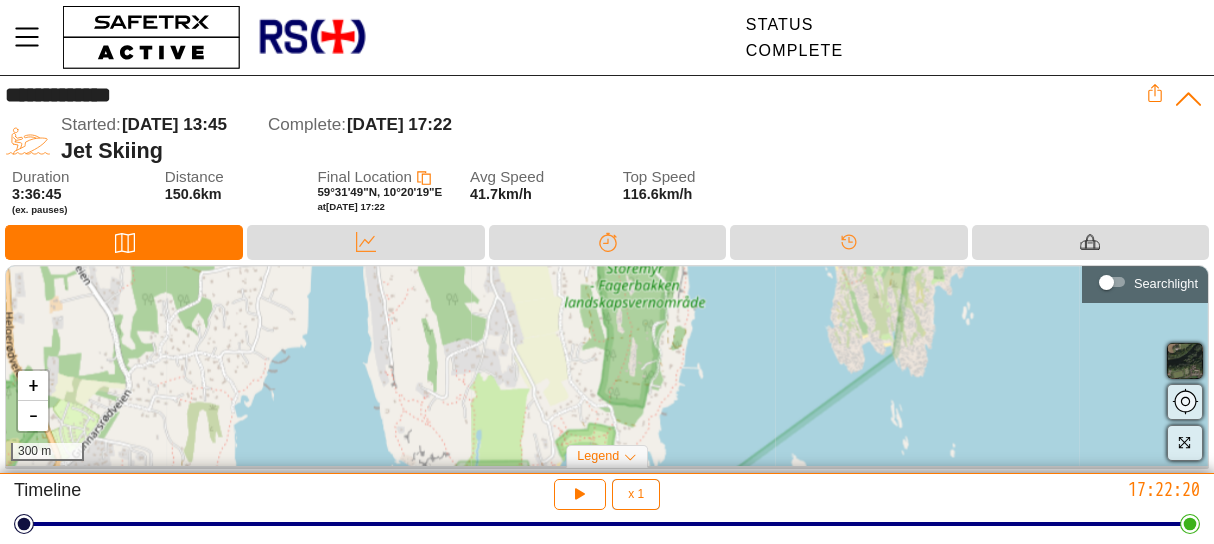 drag, startPoint x: 595, startPoint y: 387, endPoint x: 585, endPoint y: 582, distance: 195.25624 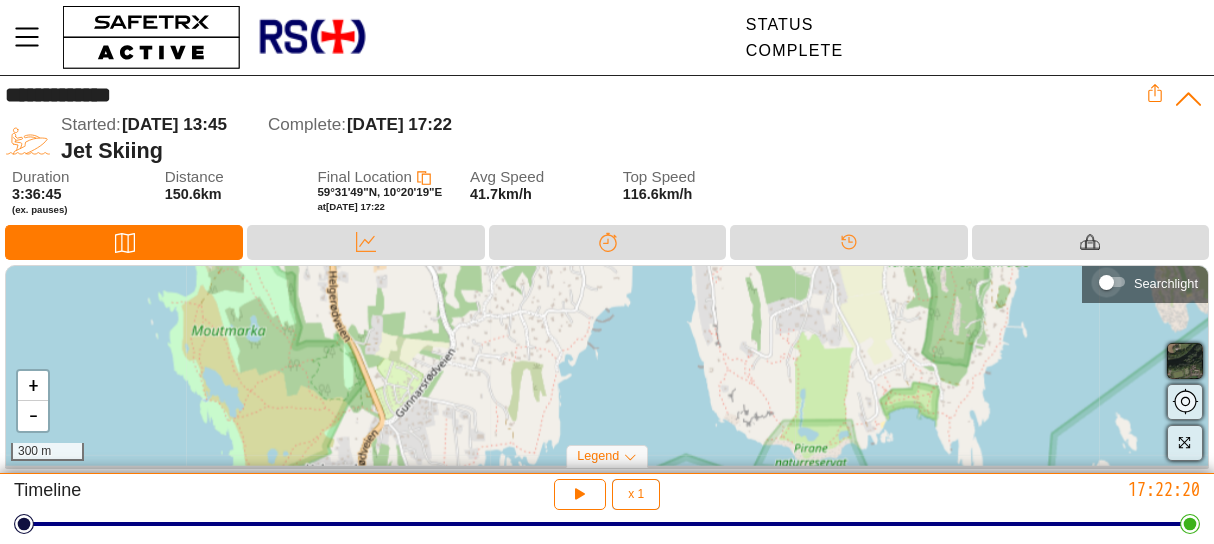 drag, startPoint x: 681, startPoint y: 447, endPoint x: 1187, endPoint y: 286, distance: 530.9962 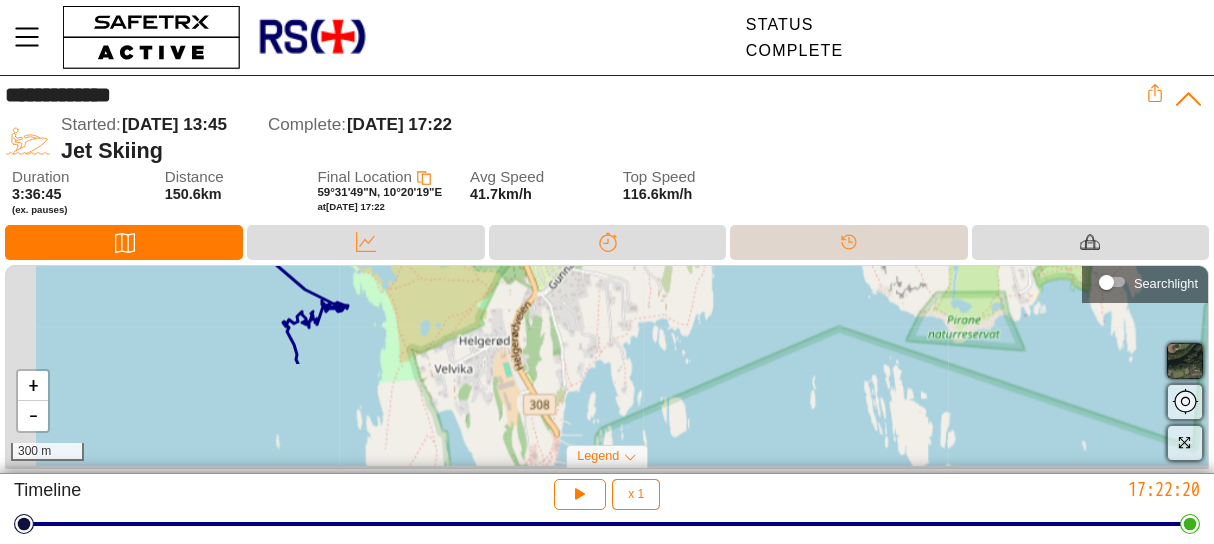 drag, startPoint x: 588, startPoint y: 403, endPoint x: 730, endPoint y: 256, distance: 204.38445 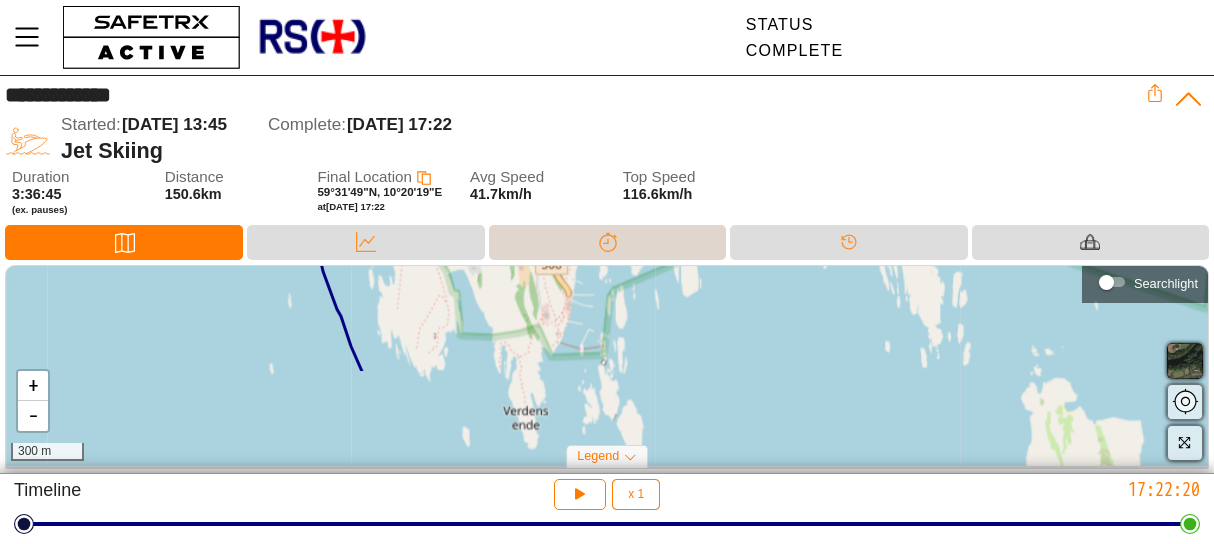 drag, startPoint x: 587, startPoint y: 403, endPoint x: 604, endPoint y: 251, distance: 152.94771 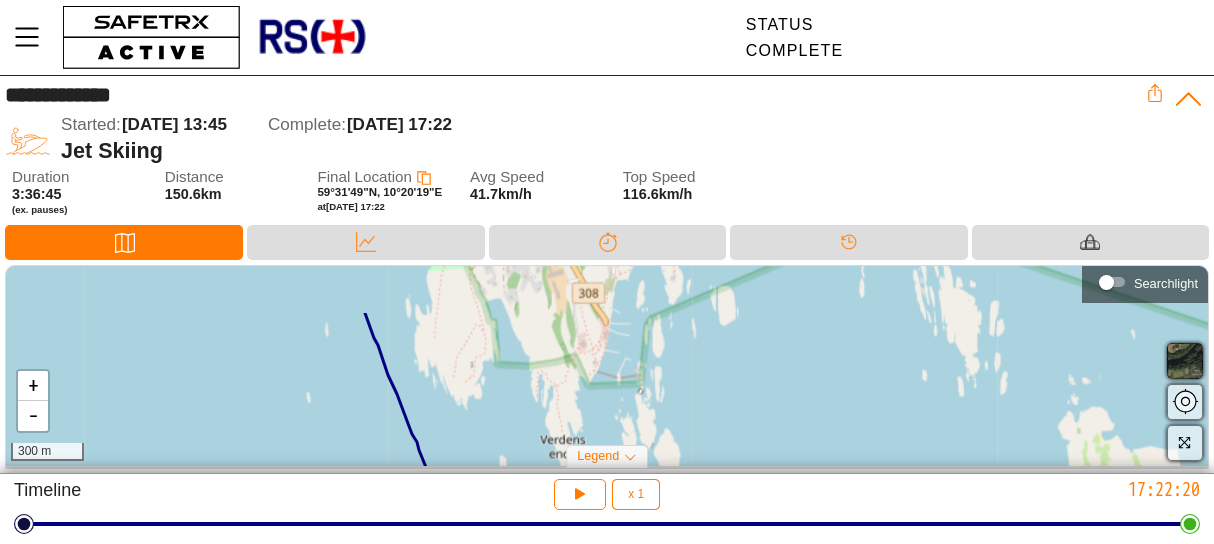 drag, startPoint x: 481, startPoint y: 399, endPoint x: 496, endPoint y: 484, distance: 86.313385 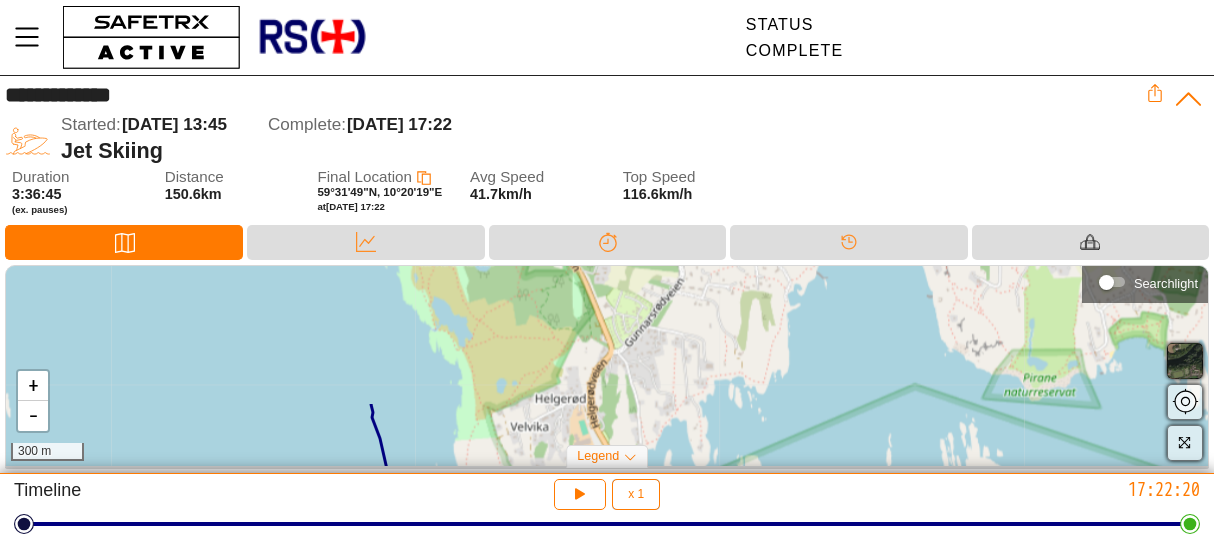 drag, startPoint x: 467, startPoint y: 341, endPoint x: 494, endPoint y: 501, distance: 162.26213 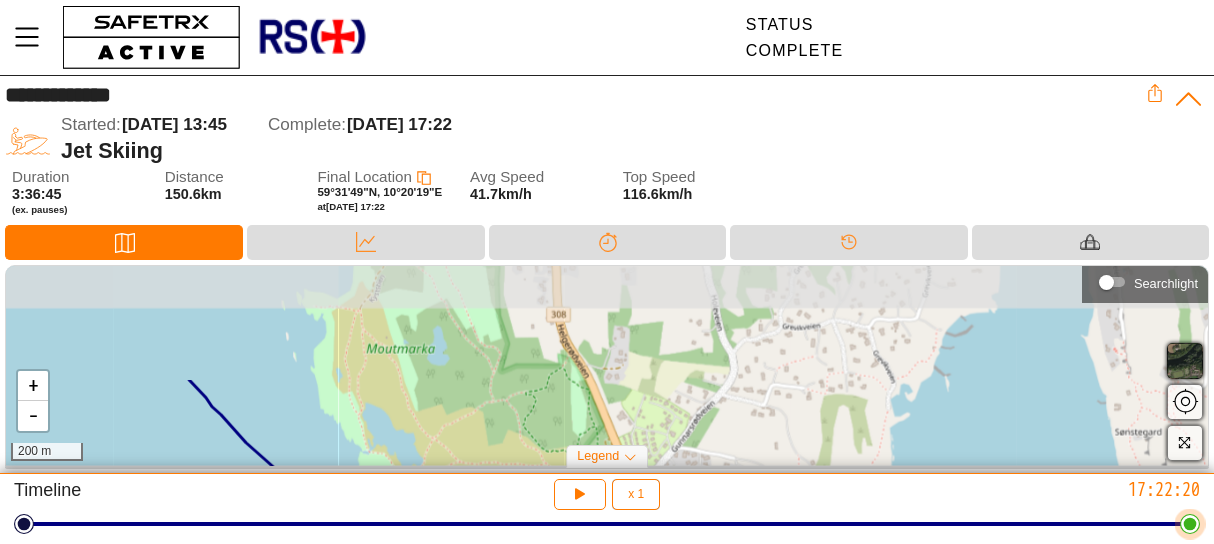 drag, startPoint x: 469, startPoint y: 374, endPoint x: 417, endPoint y: 517, distance: 152.1611 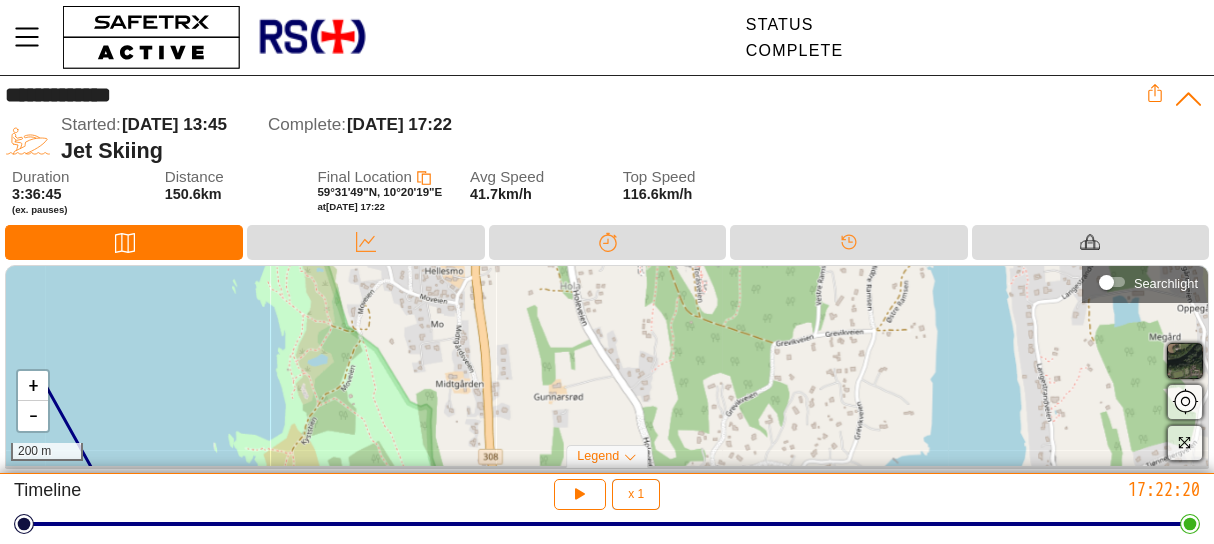 drag, startPoint x: 524, startPoint y: 347, endPoint x: 469, endPoint y: 469, distance: 133.82451 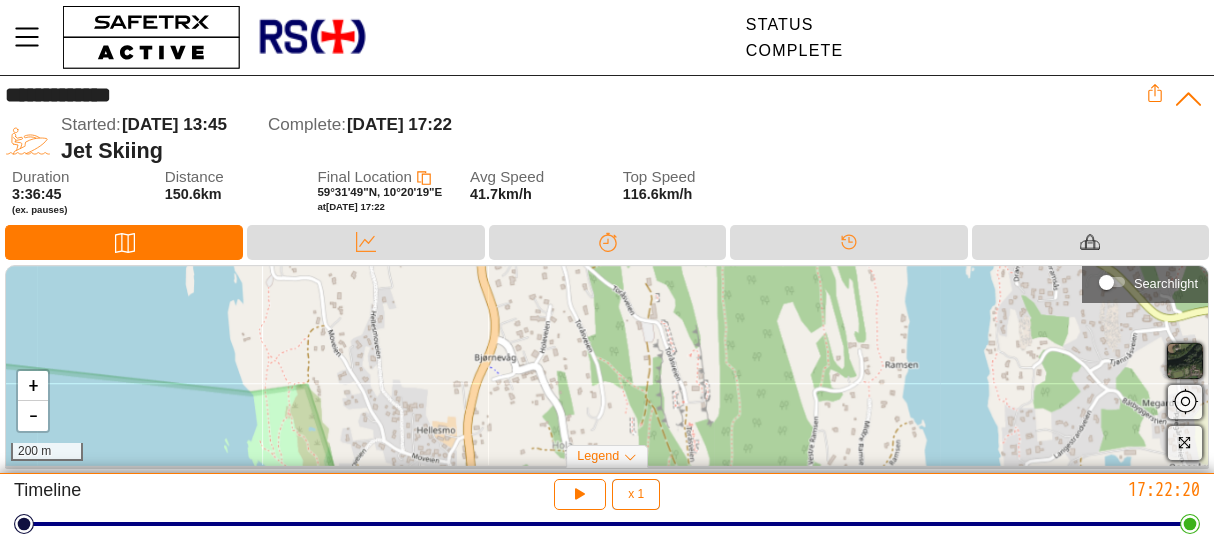 drag, startPoint x: 495, startPoint y: 309, endPoint x: 490, endPoint y: 468, distance: 159.0786 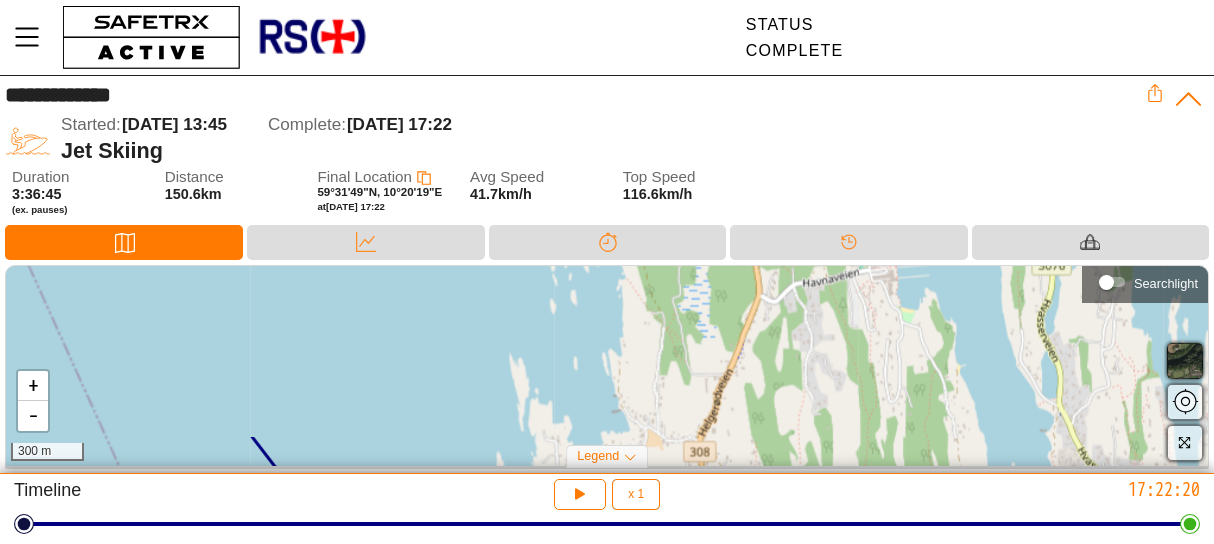 drag, startPoint x: 405, startPoint y: 355, endPoint x: 647, endPoint y: 582, distance: 331.80264 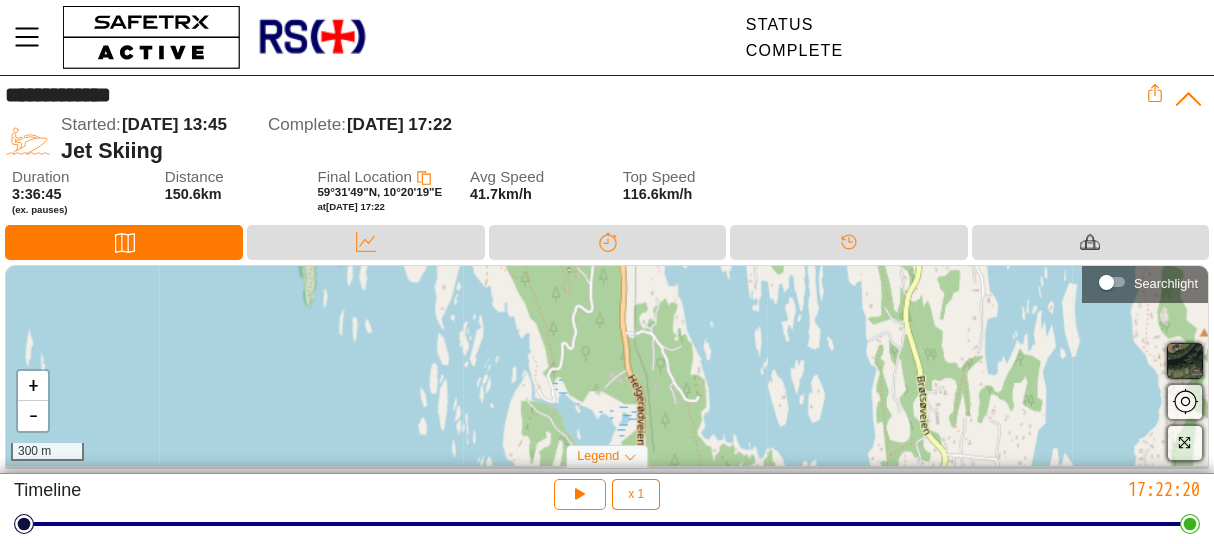 drag, startPoint x: 714, startPoint y: 300, endPoint x: 614, endPoint y: 565, distance: 283.24017 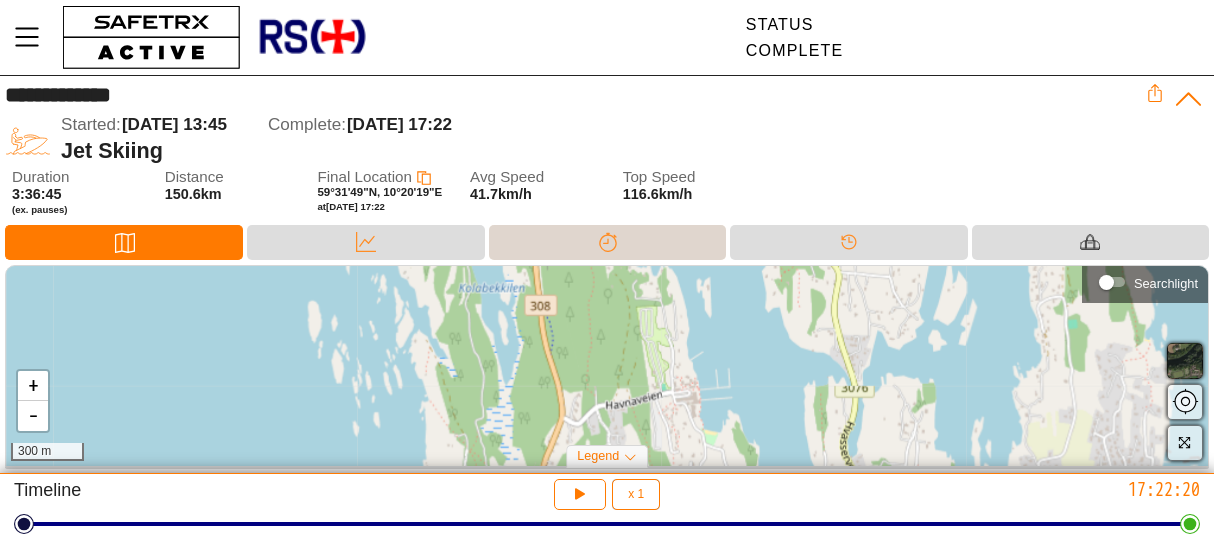 drag, startPoint x: 795, startPoint y: 396, endPoint x: 720, endPoint y: 242, distance: 171.29214 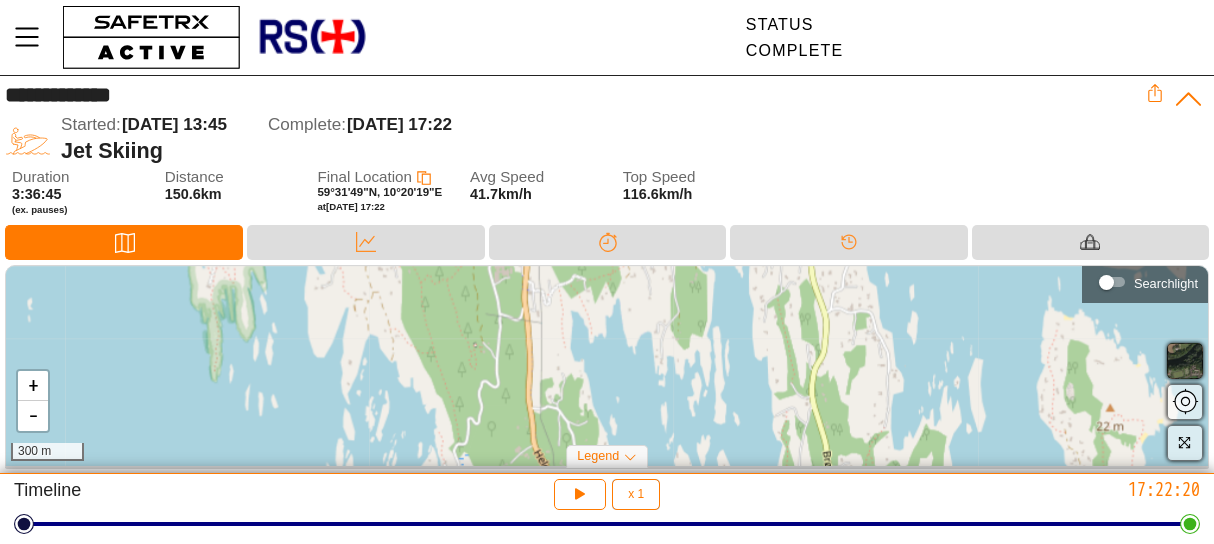 drag, startPoint x: 684, startPoint y: 361, endPoint x: 684, endPoint y: 587, distance: 226 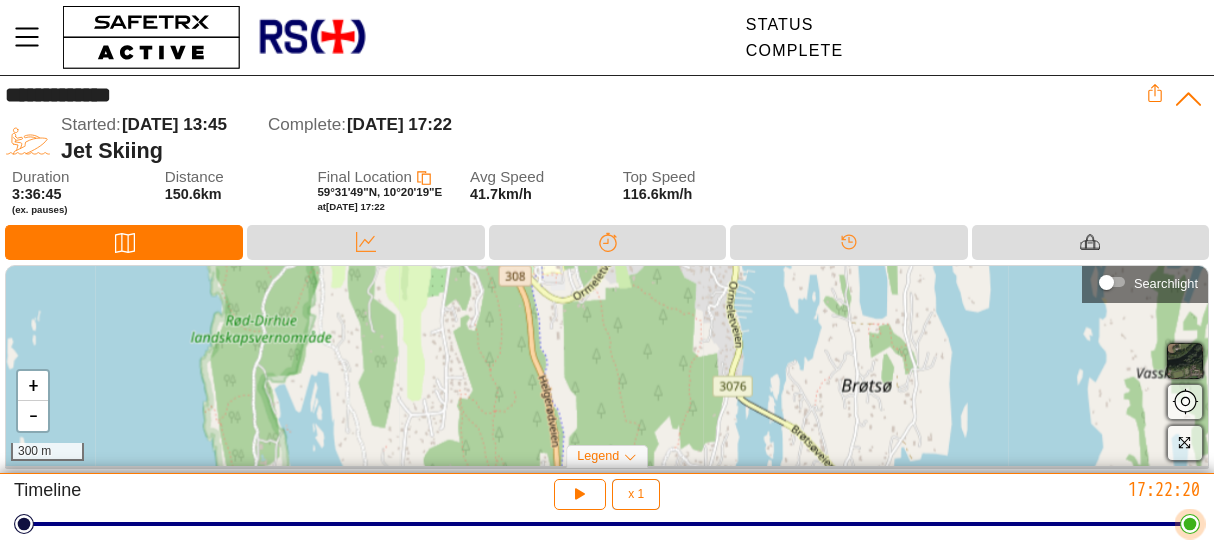 drag, startPoint x: 632, startPoint y: 352, endPoint x: 675, endPoint y: 524, distance: 177.29355 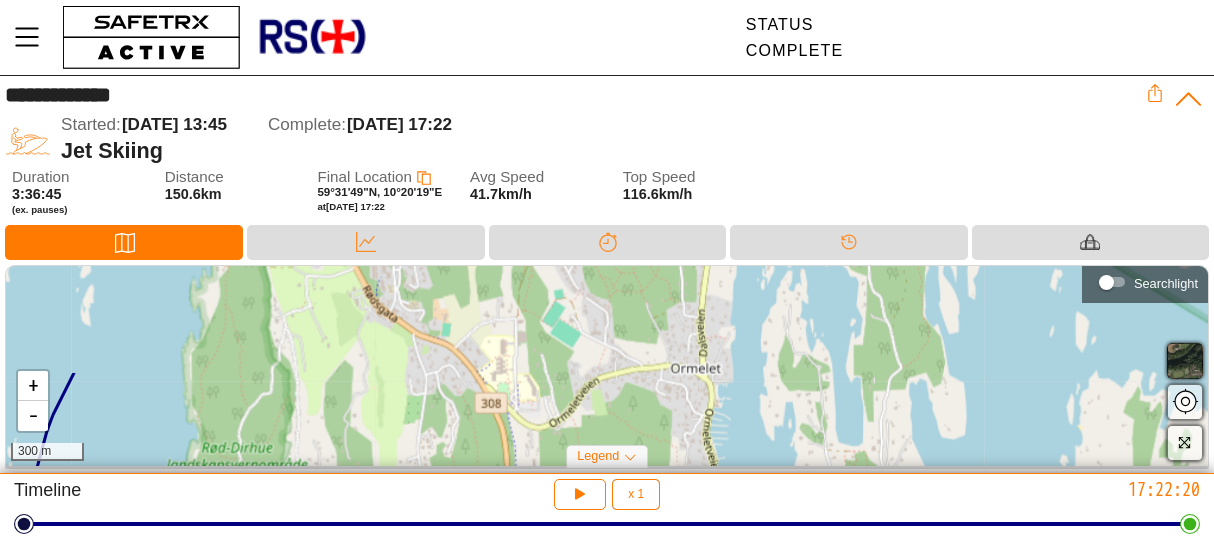 drag, startPoint x: 618, startPoint y: 345, endPoint x: 594, endPoint y: 473, distance: 130.23056 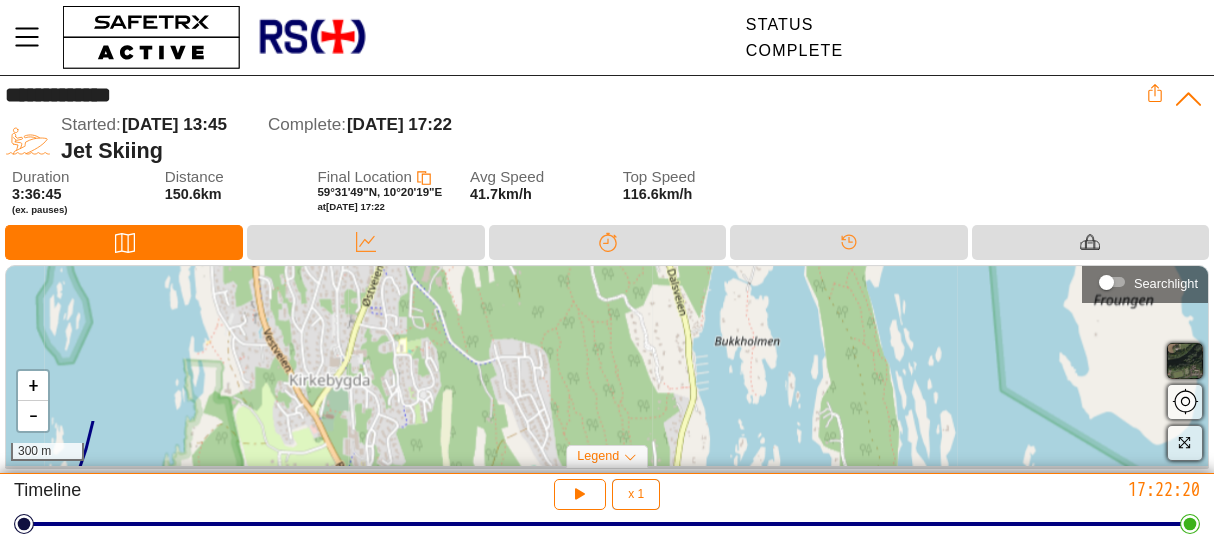 drag, startPoint x: 539, startPoint y: 330, endPoint x: 511, endPoint y: 466, distance: 138.85243 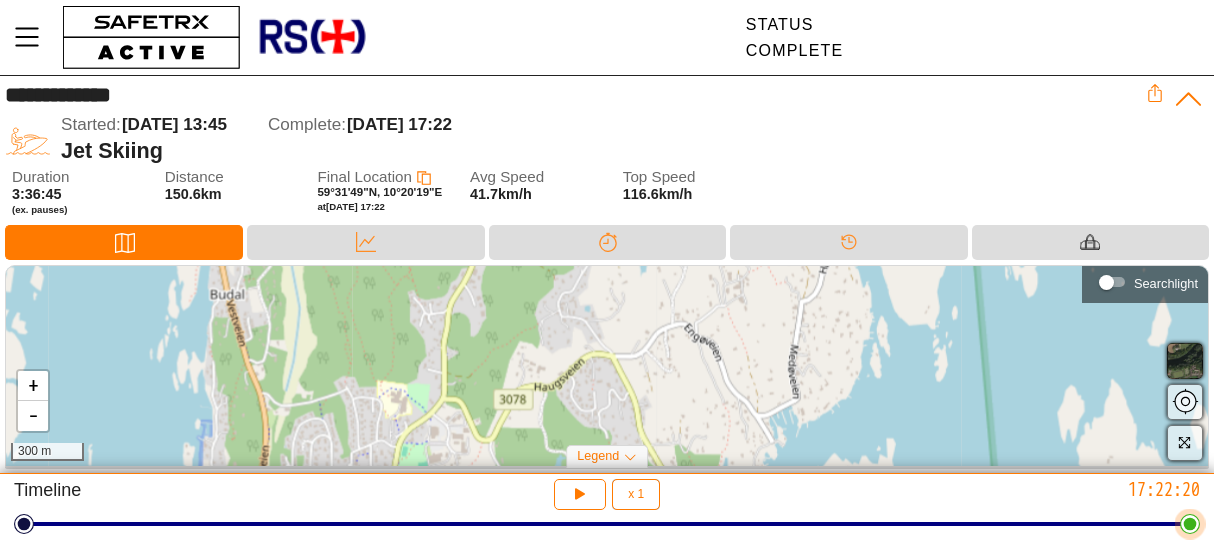 drag, startPoint x: 505, startPoint y: 321, endPoint x: 514, endPoint y: 533, distance: 212.19095 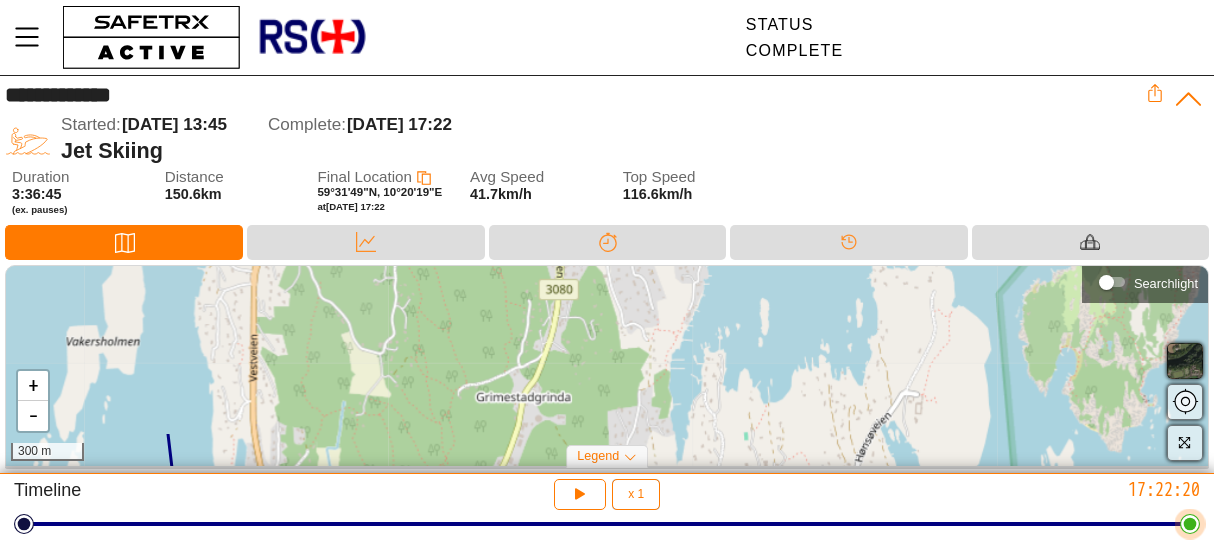 drag, startPoint x: 534, startPoint y: 341, endPoint x: 570, endPoint y: 529, distance: 191.41577 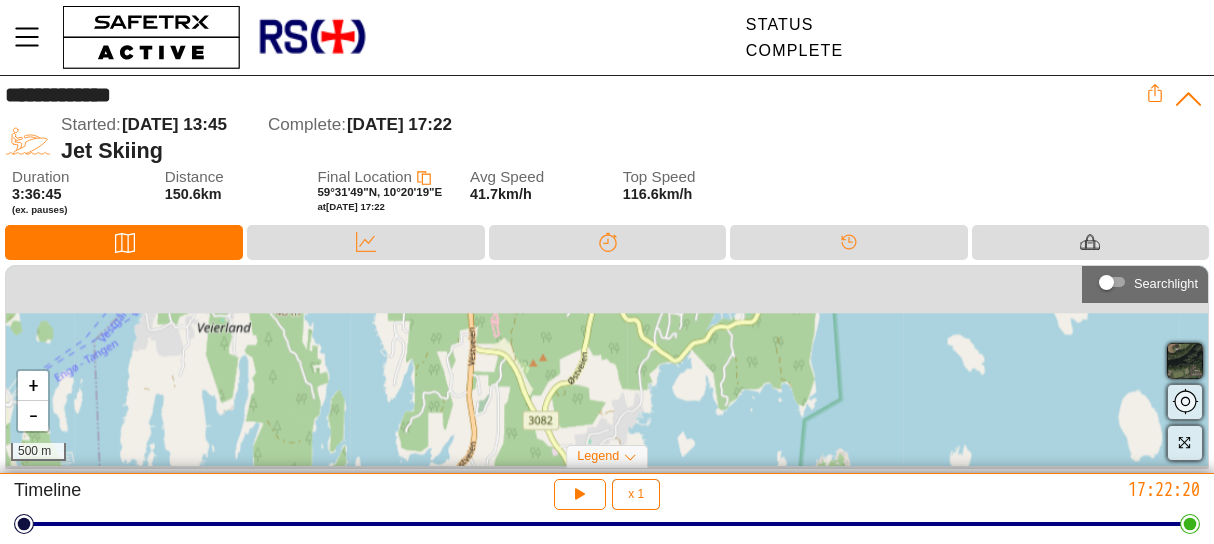 drag, startPoint x: 543, startPoint y: 317, endPoint x: 557, endPoint y: 542, distance: 225.43513 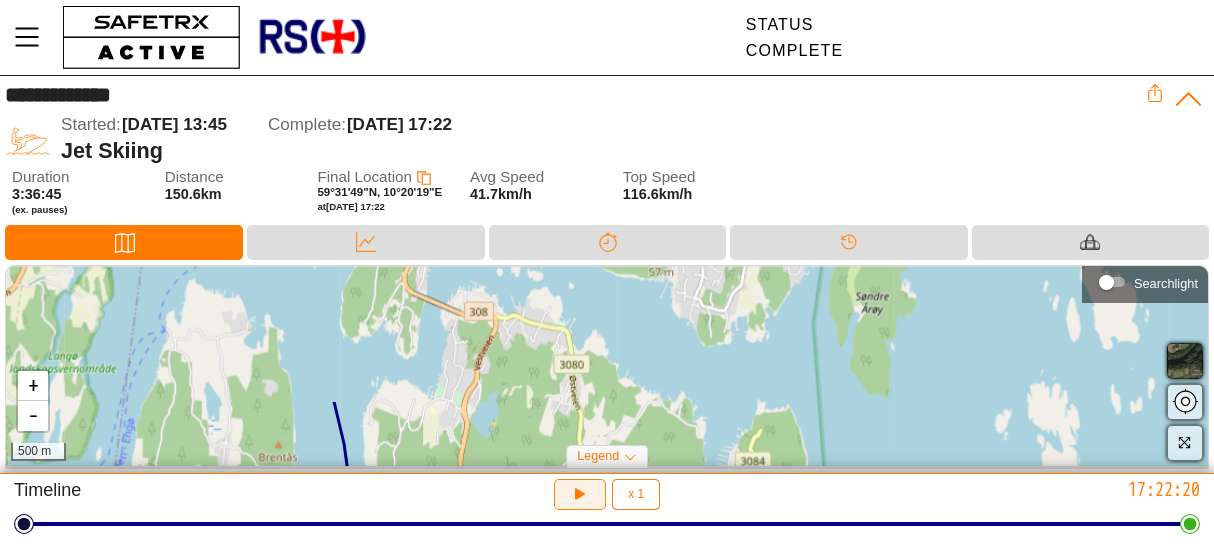 drag, startPoint x: 590, startPoint y: 326, endPoint x: 580, endPoint y: 485, distance: 159.31415 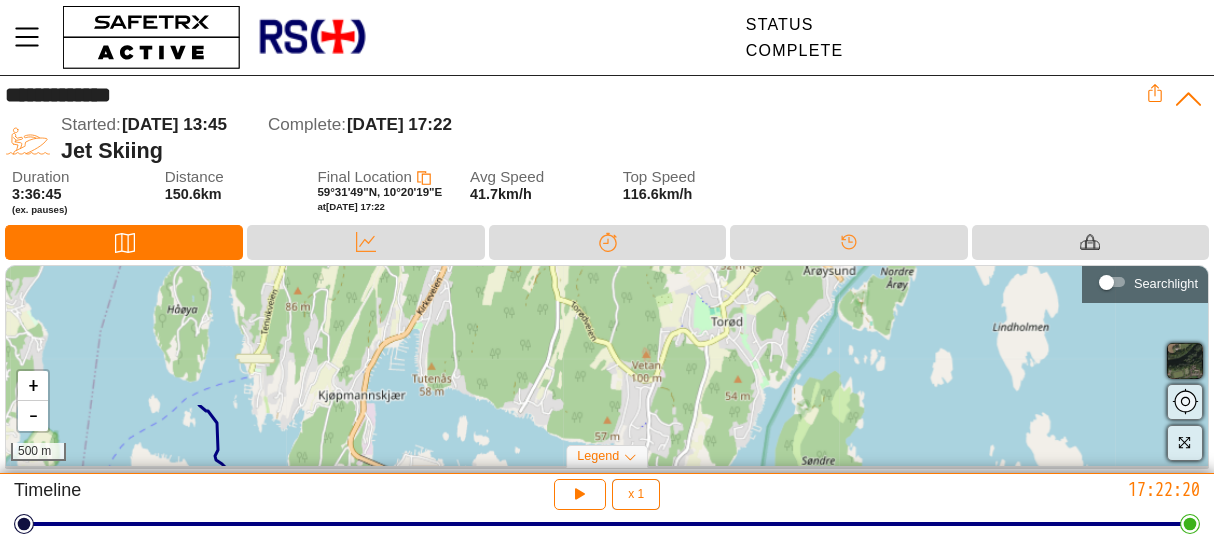 drag, startPoint x: 631, startPoint y: 381, endPoint x: 579, endPoint y: 538, distance: 165.38742 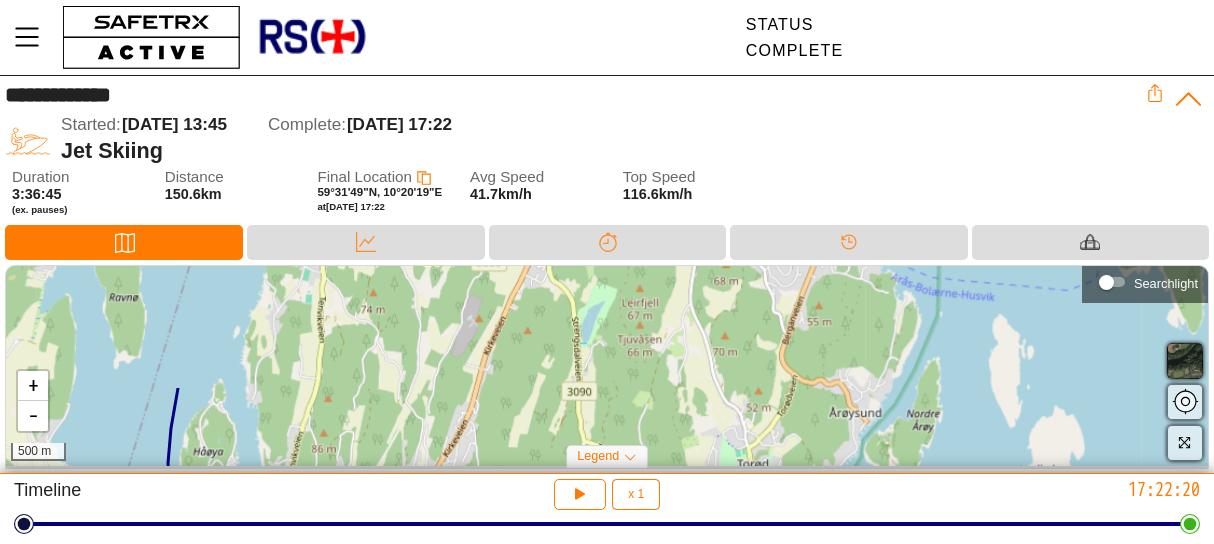 drag, startPoint x: 480, startPoint y: 348, endPoint x: 506, endPoint y: 493, distance: 147.31259 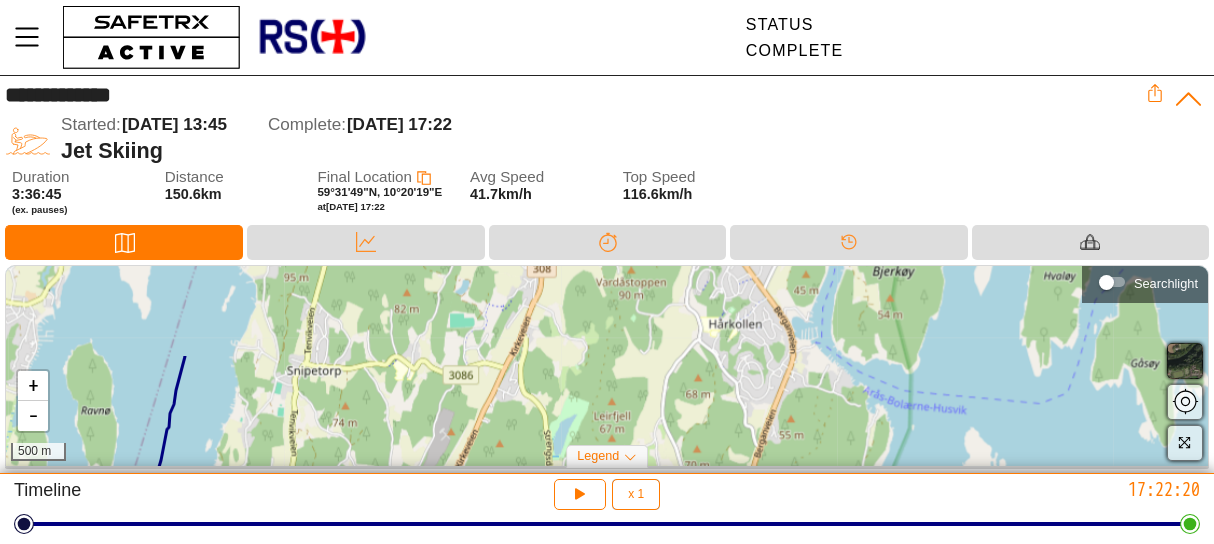 drag, startPoint x: 582, startPoint y: 373, endPoint x: 561, endPoint y: 472, distance: 101.20277 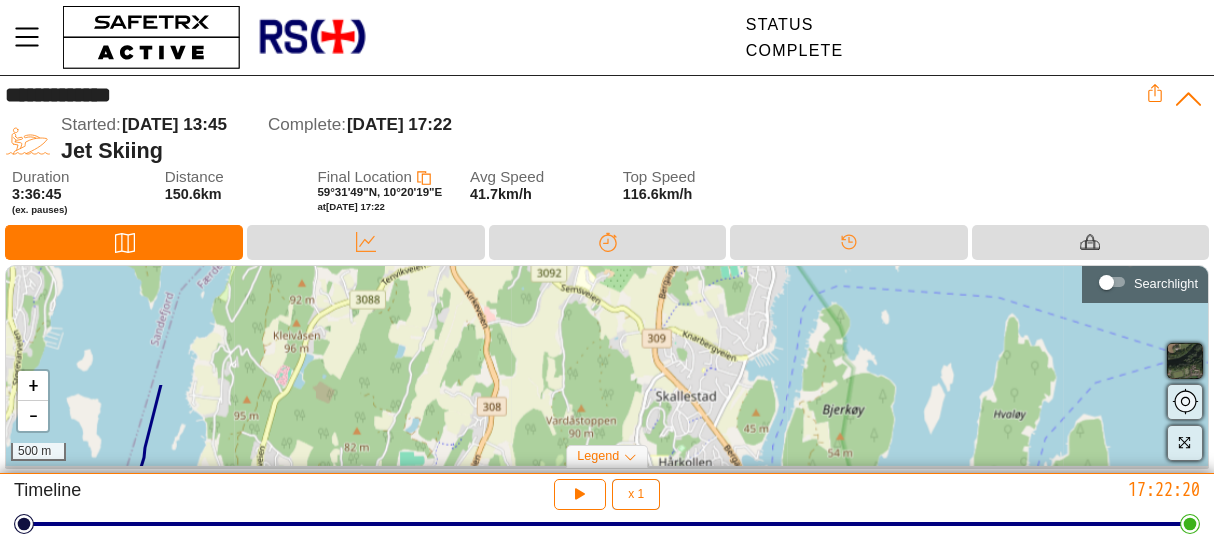 click on "+ - 500 m" at bounding box center (607, 366) 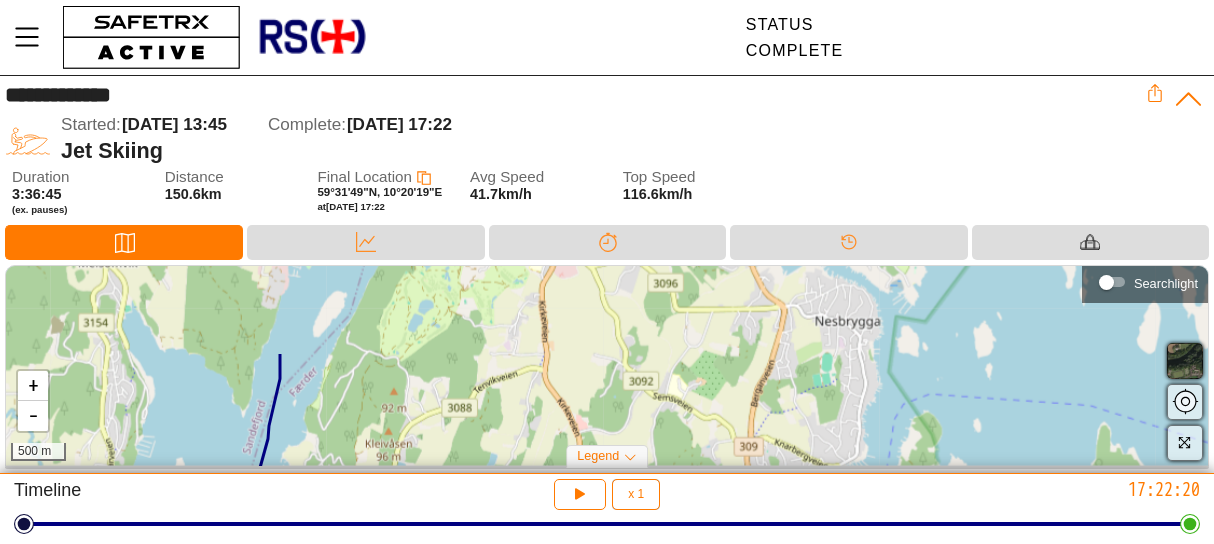 drag, startPoint x: 492, startPoint y: 329, endPoint x: 582, endPoint y: 440, distance: 142.90207 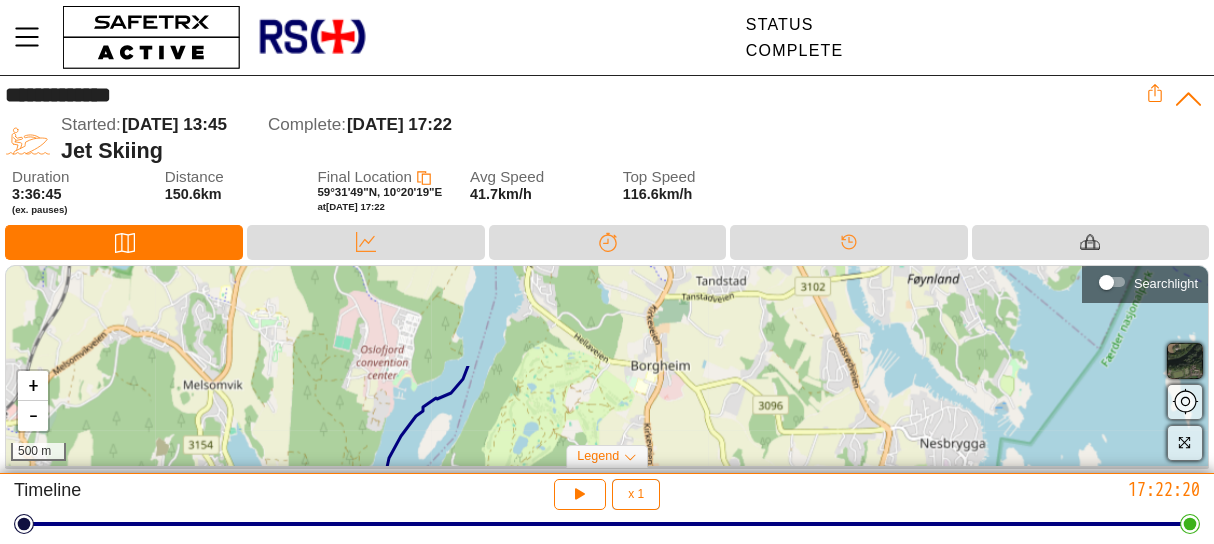 drag, startPoint x: 581, startPoint y: 345, endPoint x: 684, endPoint y: 467, distance: 159.66527 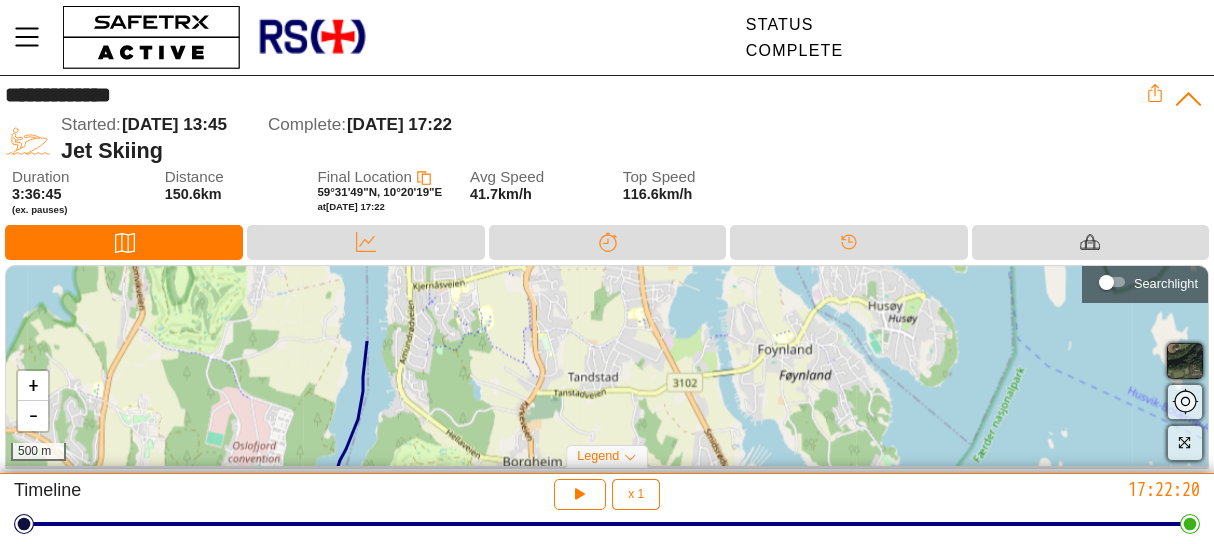 drag, startPoint x: 809, startPoint y: 344, endPoint x: 681, endPoint y: 439, distance: 159.40201 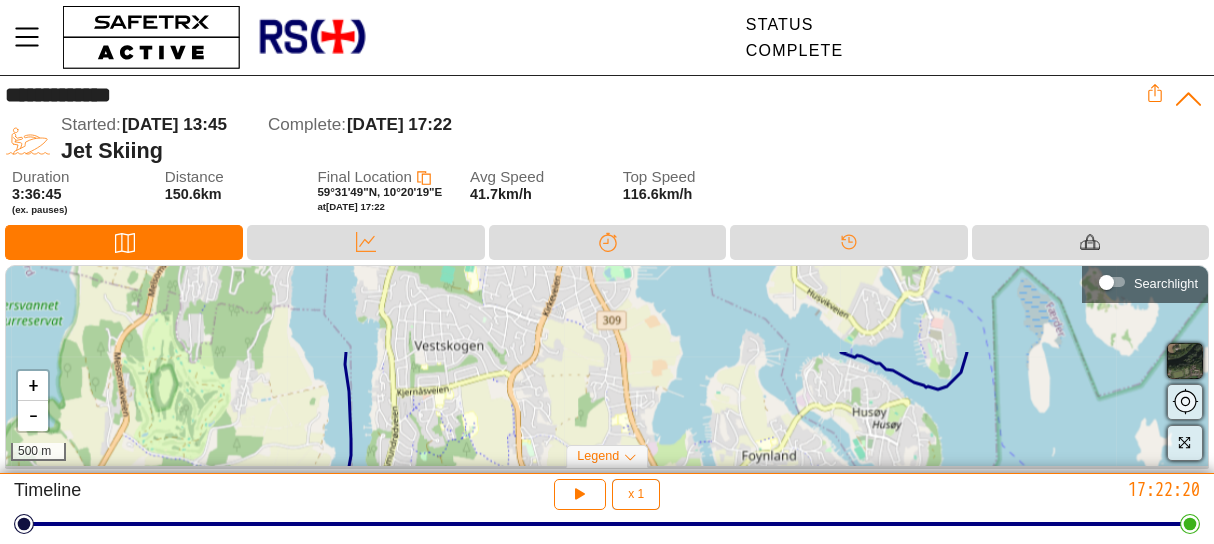 drag, startPoint x: 637, startPoint y: 331, endPoint x: 621, endPoint y: 437, distance: 107.200745 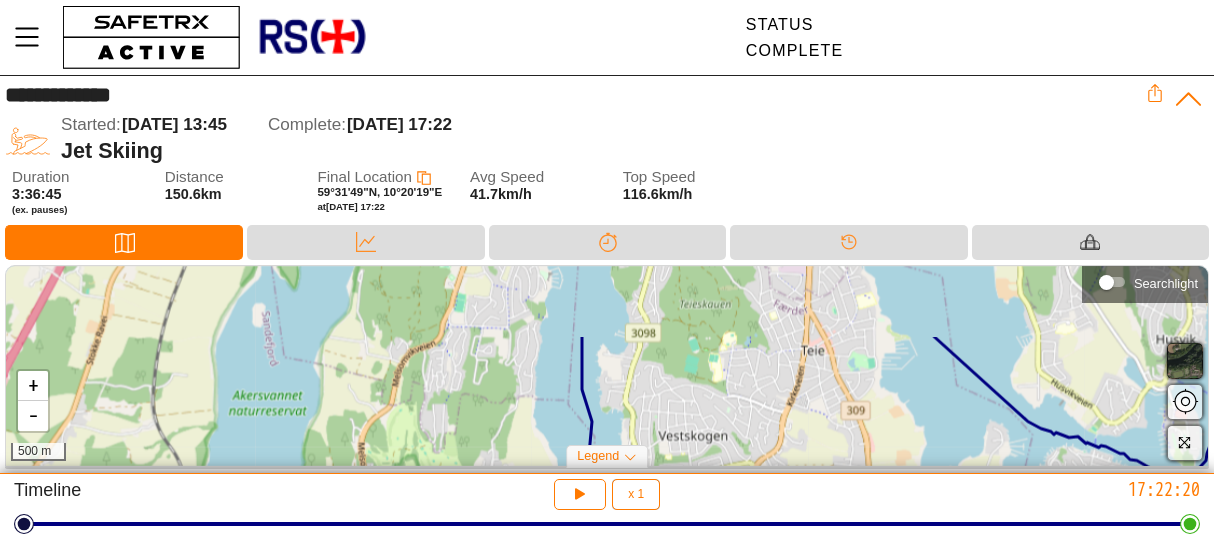 drag, startPoint x: 535, startPoint y: 373, endPoint x: 779, endPoint y: 467, distance: 261.4804 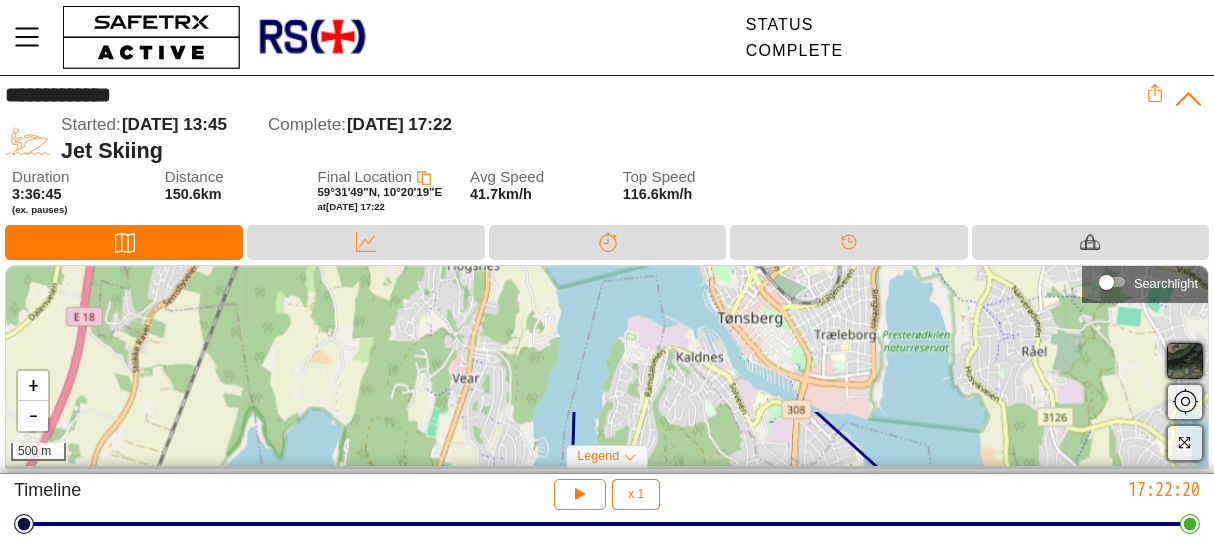 drag, startPoint x: 744, startPoint y: 307, endPoint x: 730, endPoint y: 473, distance: 166.58931 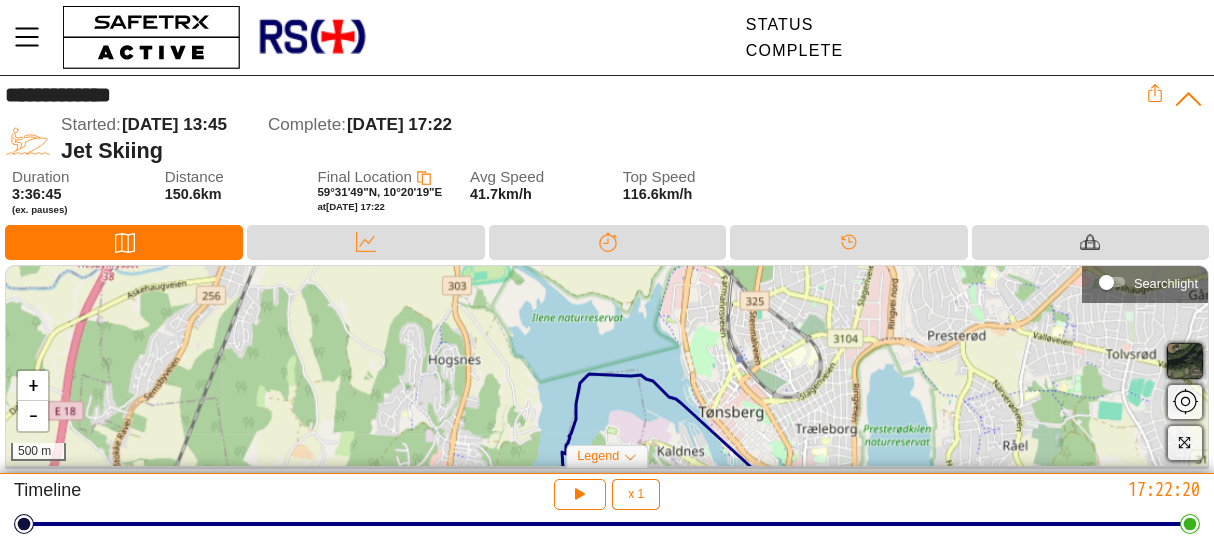 drag, startPoint x: 712, startPoint y: 381, endPoint x: 693, endPoint y: 475, distance: 95.90099 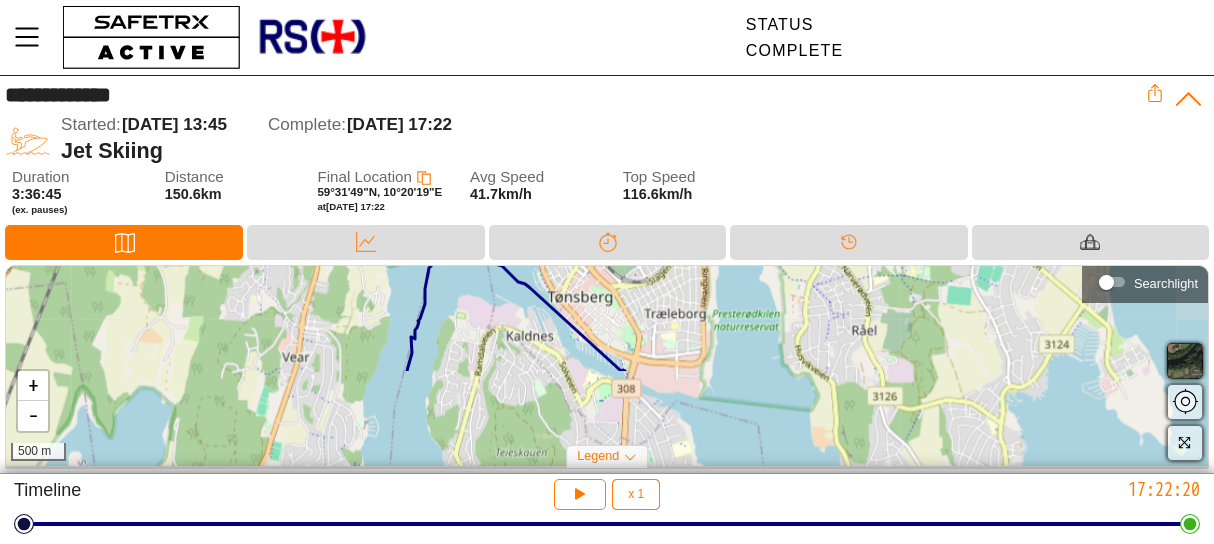 drag, startPoint x: 716, startPoint y: 417, endPoint x: 550, endPoint y: 277, distance: 217.15433 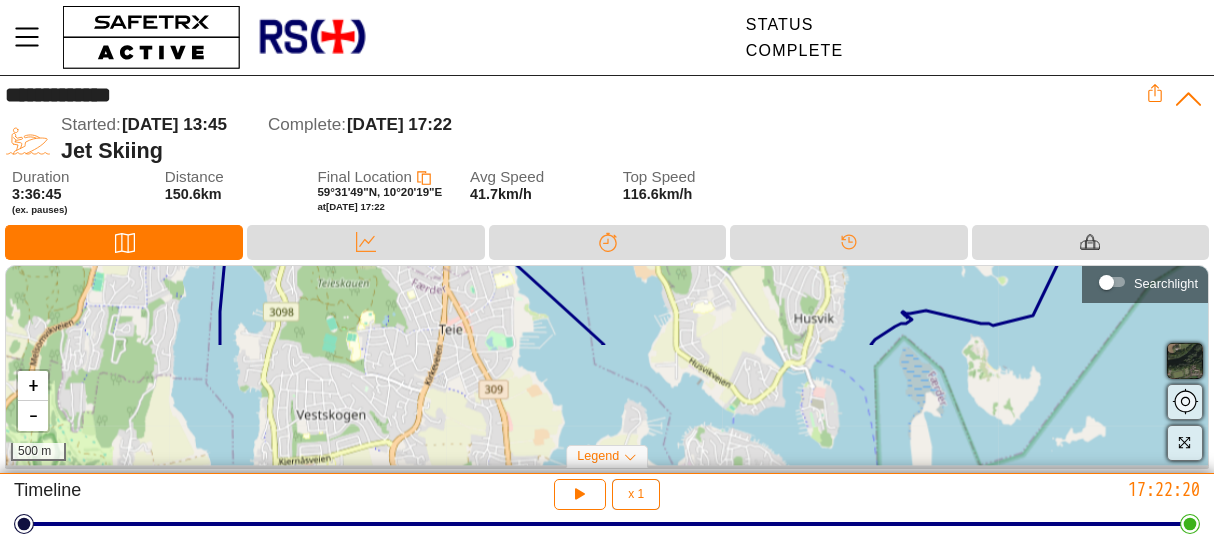 drag, startPoint x: 742, startPoint y: 409, endPoint x: 597, endPoint y: 268, distance: 202.25232 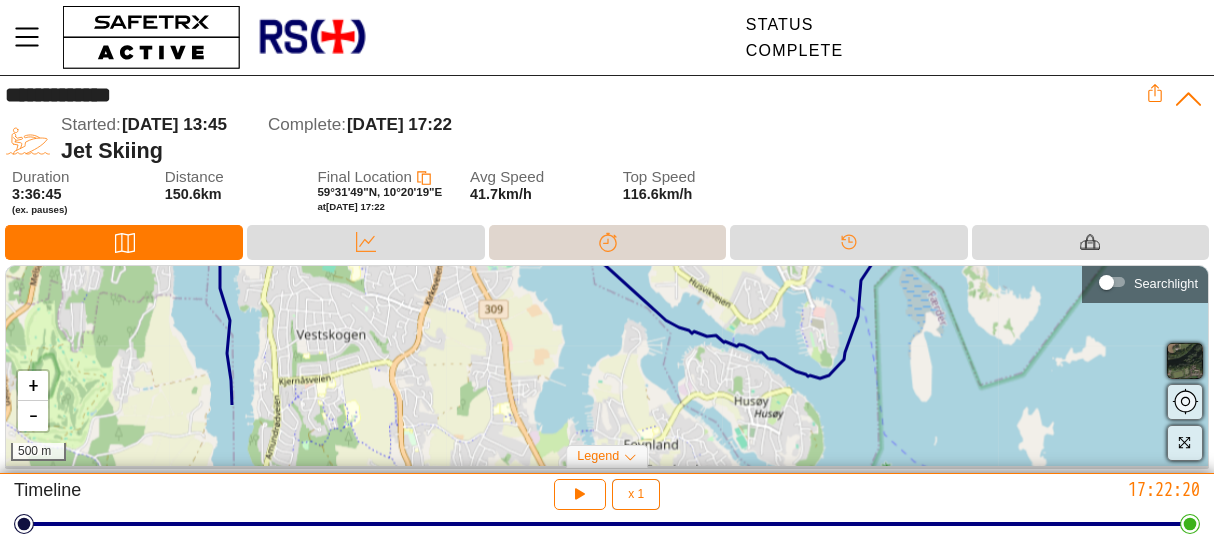 drag, startPoint x: 648, startPoint y: 318, endPoint x: 652, endPoint y: 233, distance: 85.09406 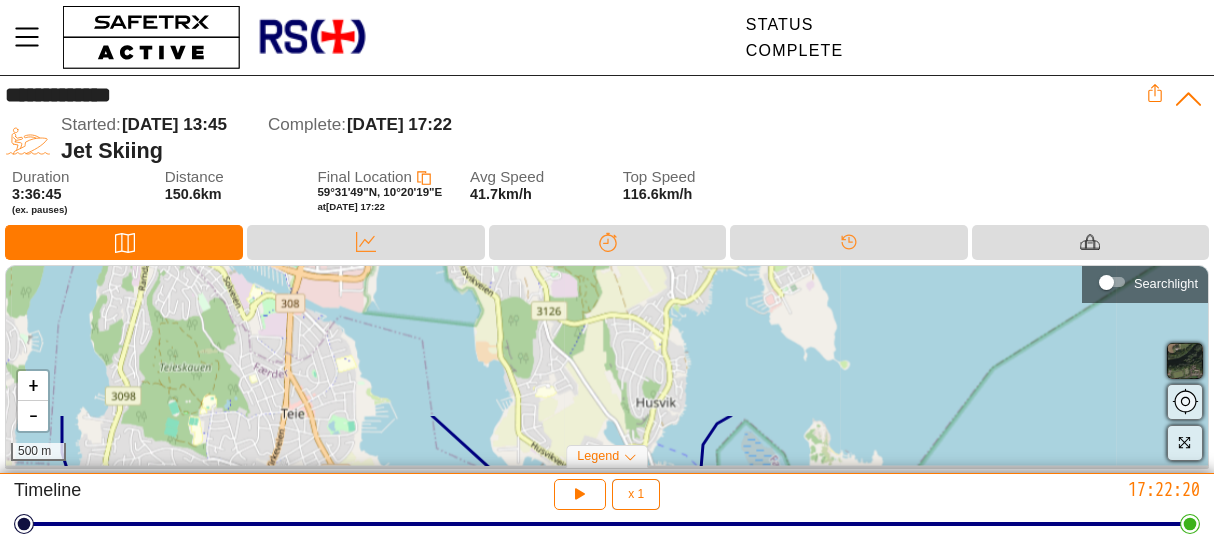 drag, startPoint x: 619, startPoint y: 298, endPoint x: 470, endPoint y: 455, distance: 216.44861 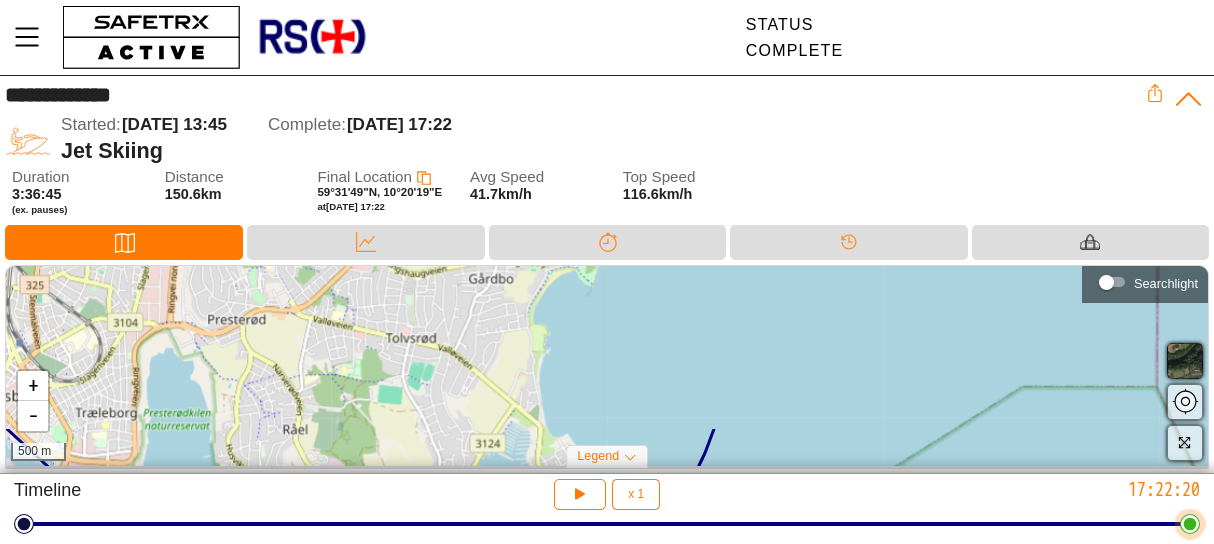 drag, startPoint x: 728, startPoint y: 357, endPoint x: 517, endPoint y: 532, distance: 274.12772 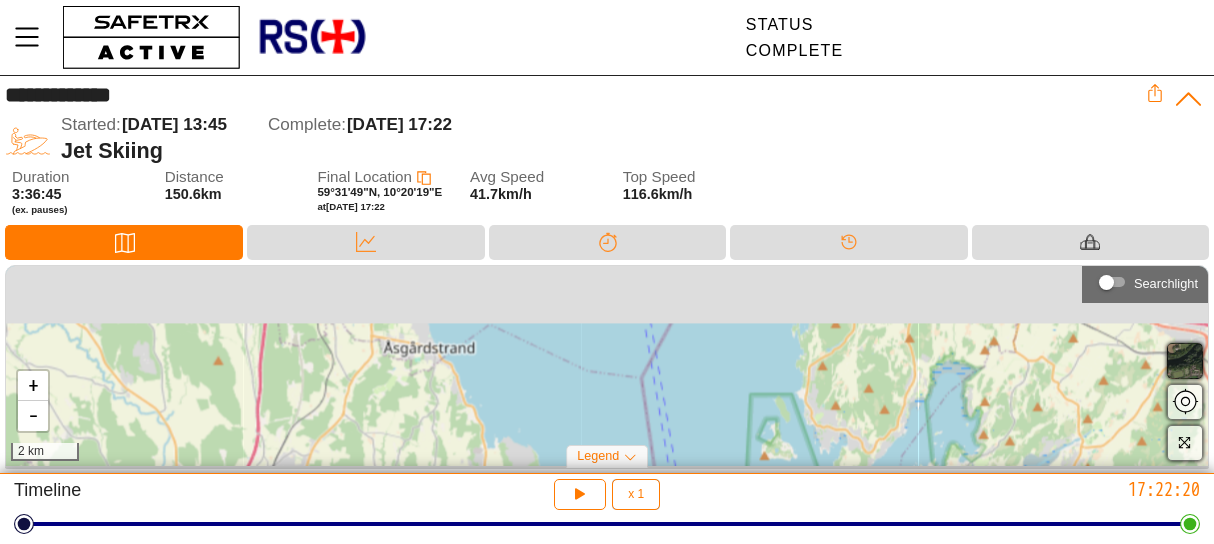 drag, startPoint x: 675, startPoint y: 325, endPoint x: 606, endPoint y: 551, distance: 236.29854 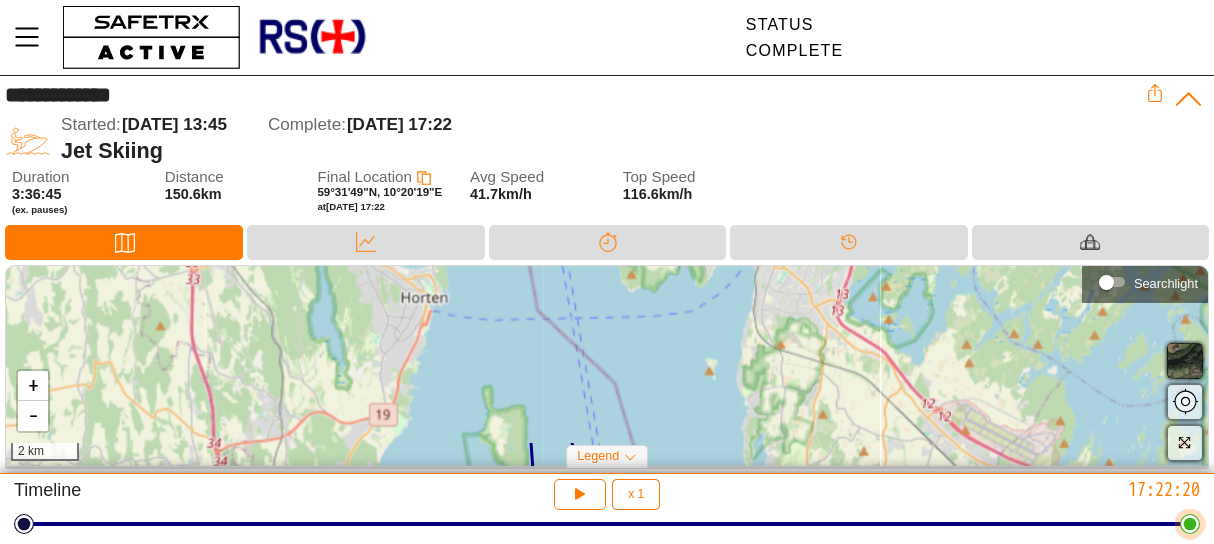 drag, startPoint x: 674, startPoint y: 325, endPoint x: 637, endPoint y: 521, distance: 199.46178 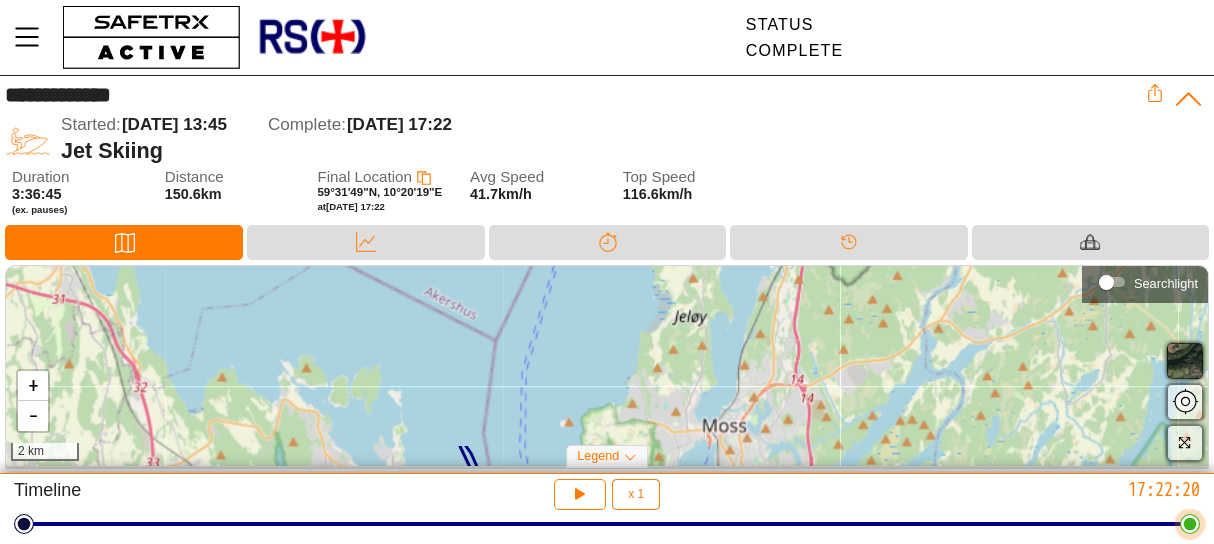 drag, startPoint x: 665, startPoint y: 315, endPoint x: 625, endPoint y: 516, distance: 204.94145 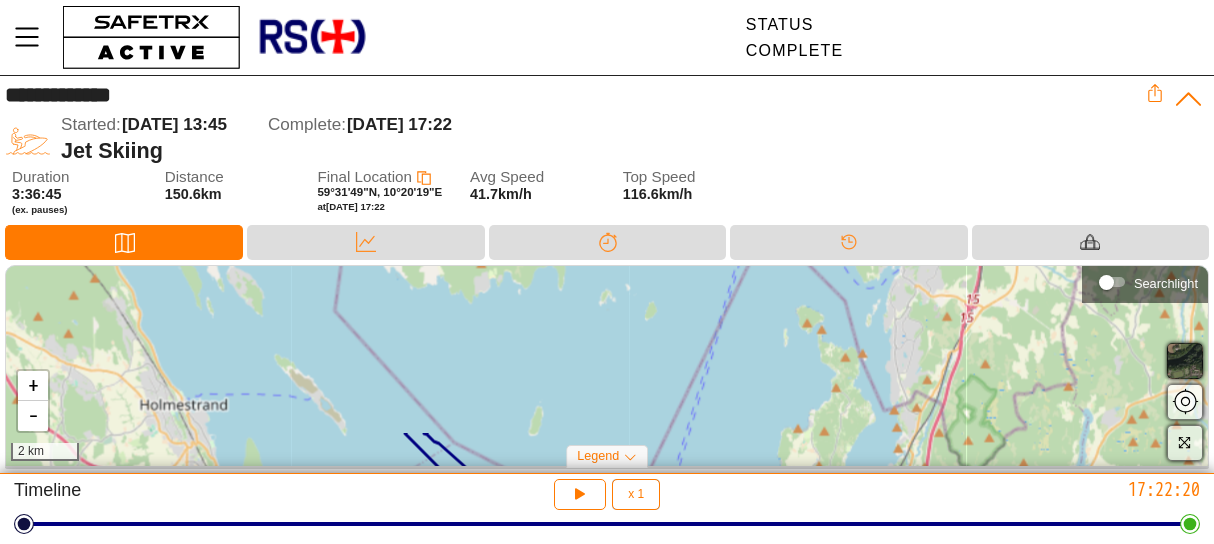 drag, startPoint x: 453, startPoint y: 374, endPoint x: 575, endPoint y: 570, distance: 230.86794 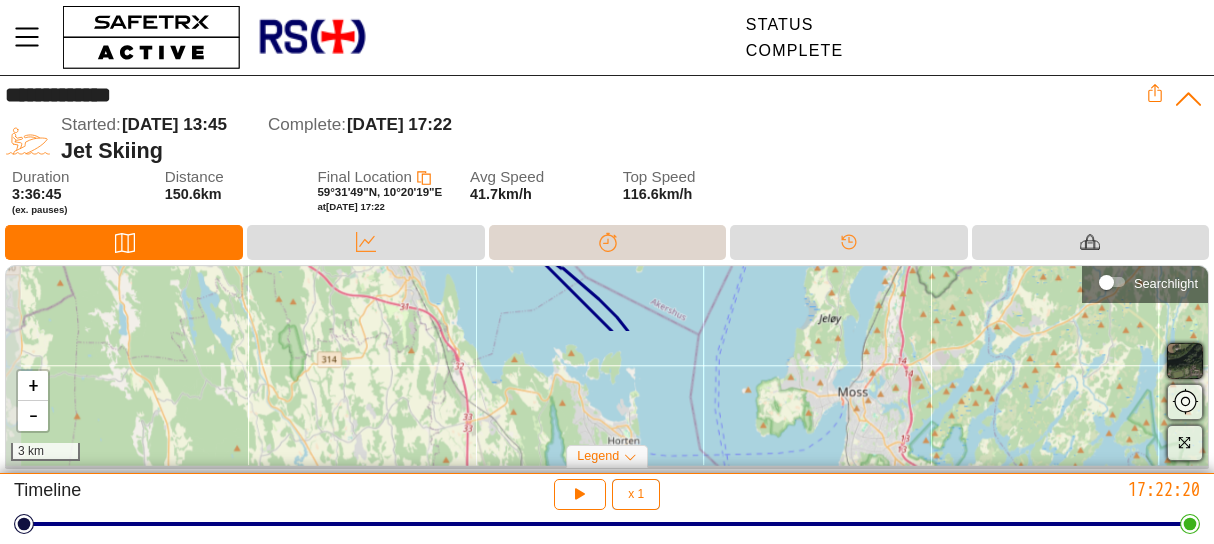 drag, startPoint x: 422, startPoint y: 405, endPoint x: 540, endPoint y: 256, distance: 190.06578 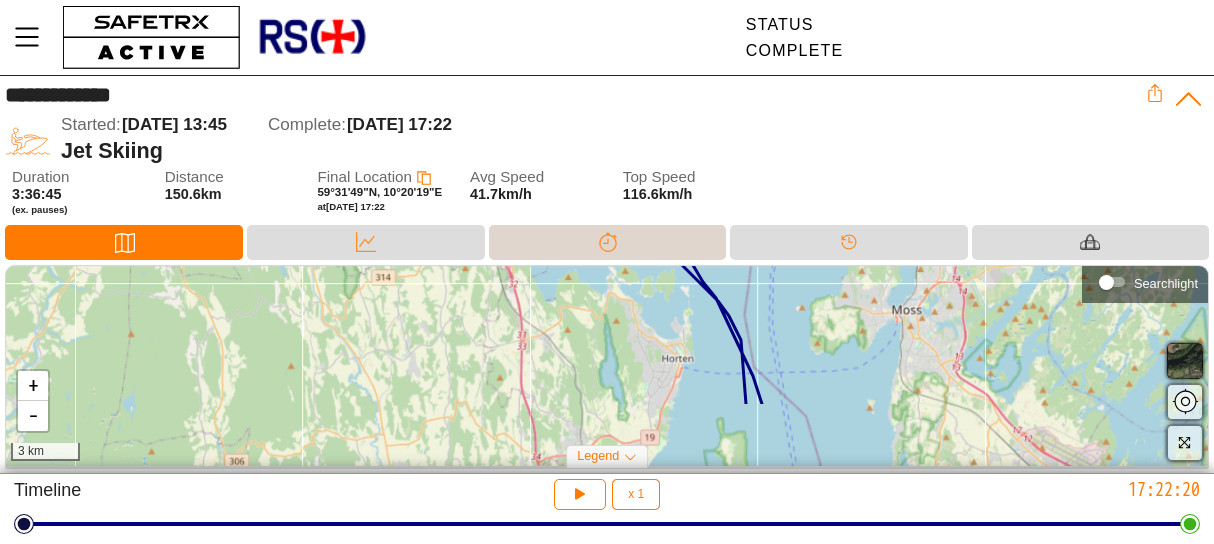 drag, startPoint x: 491, startPoint y: 328, endPoint x: 545, endPoint y: 246, distance: 98.1835 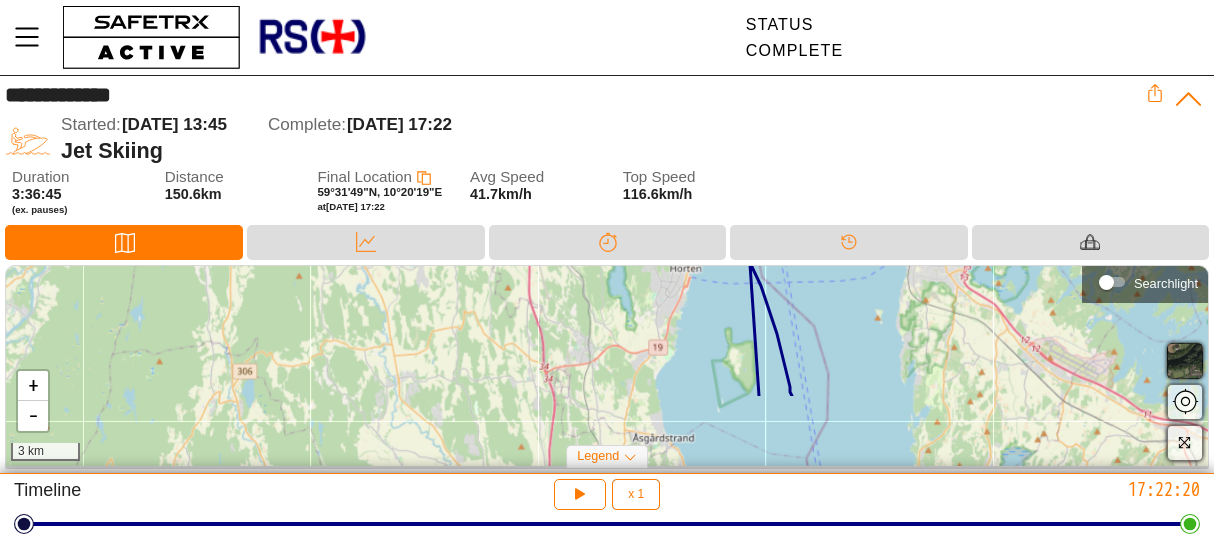 drag, startPoint x: 524, startPoint y: 367, endPoint x: 532, endPoint y: 278, distance: 89.358826 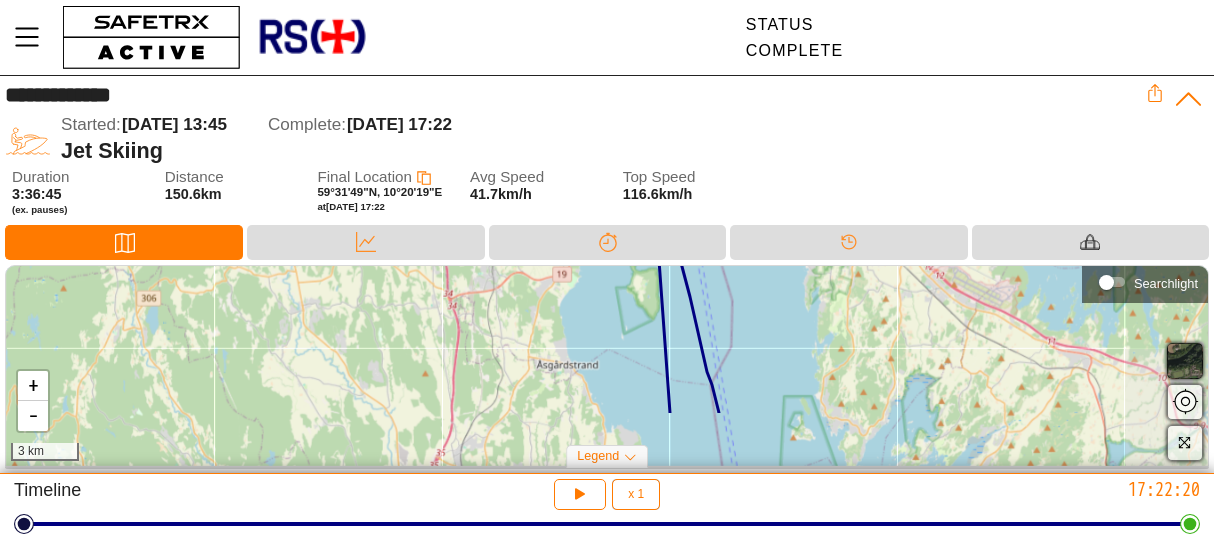 drag, startPoint x: 696, startPoint y: 371, endPoint x: 568, endPoint y: 375, distance: 128.06248 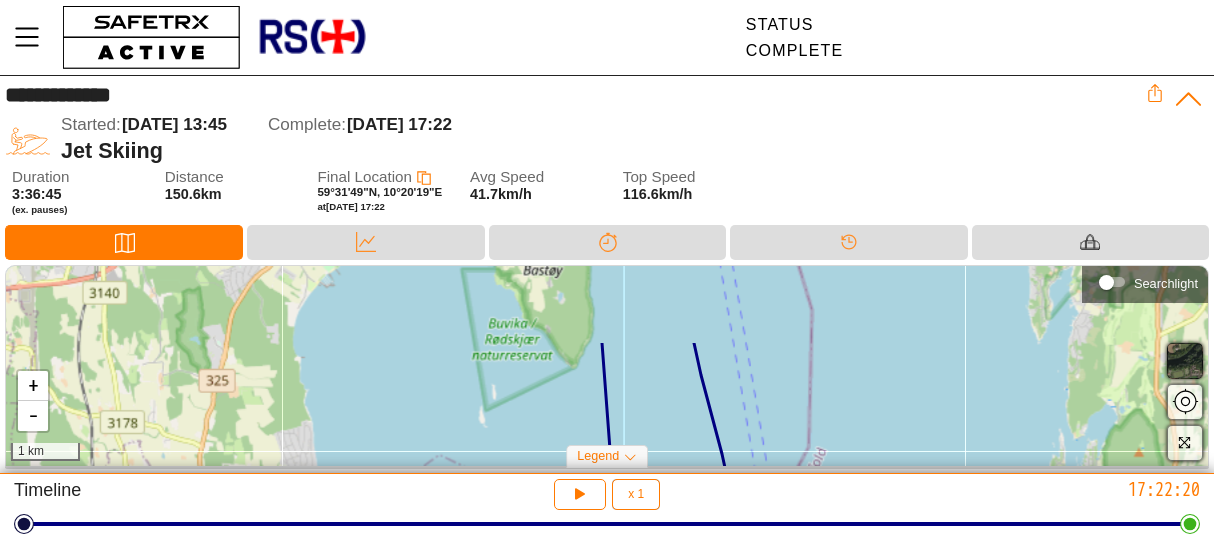 drag, startPoint x: 594, startPoint y: 360, endPoint x: 555, endPoint y: 457, distance: 104.54664 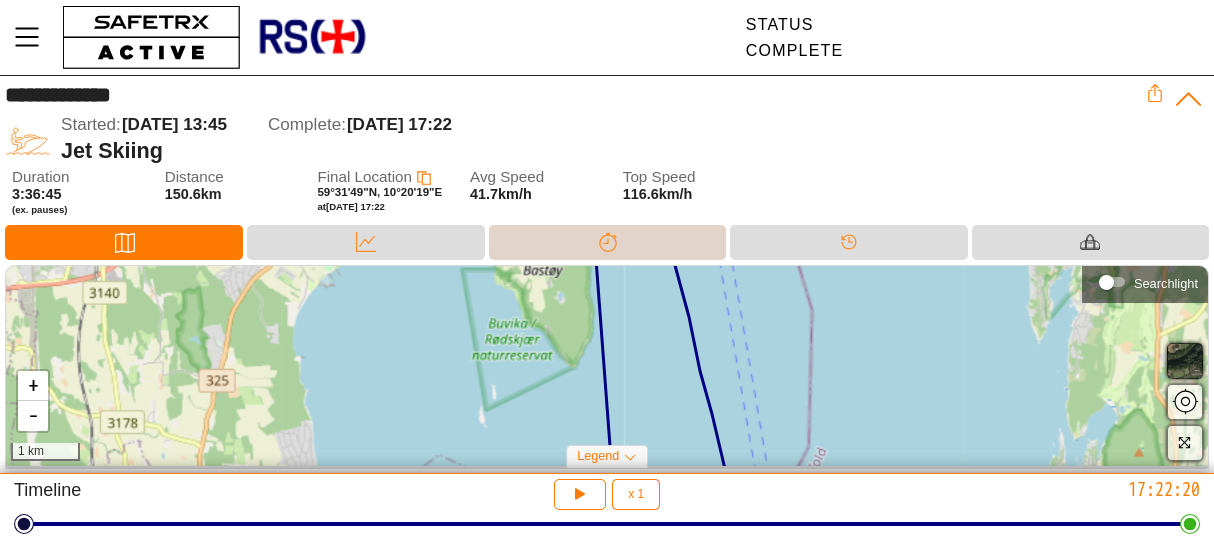 drag, startPoint x: 685, startPoint y: 255, endPoint x: 651, endPoint y: 380, distance: 129.5415 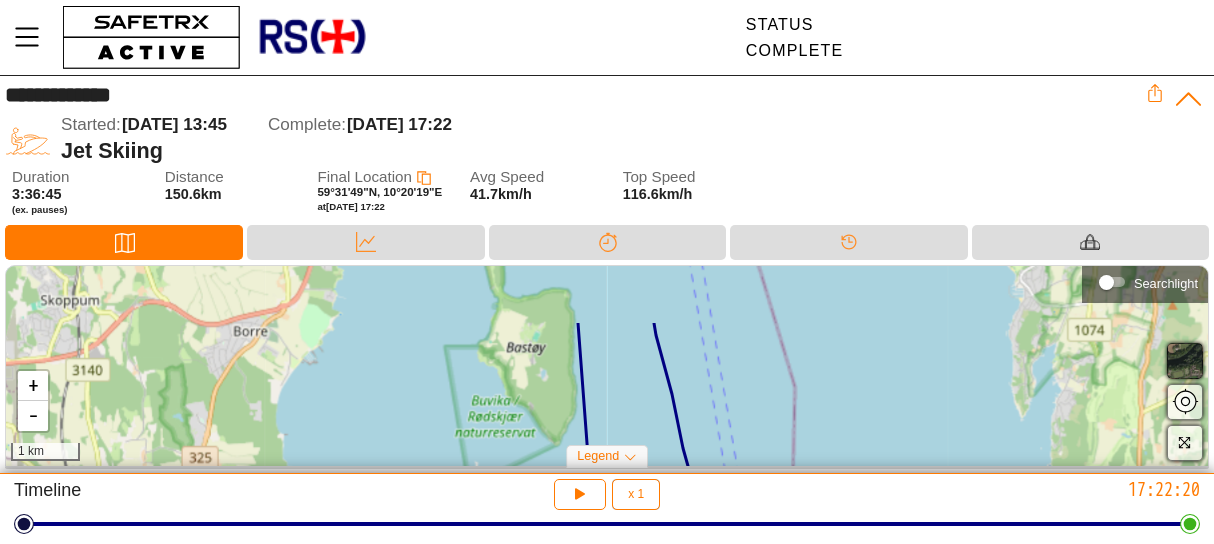 drag, startPoint x: 652, startPoint y: 359, endPoint x: 635, endPoint y: 437, distance: 79.83107 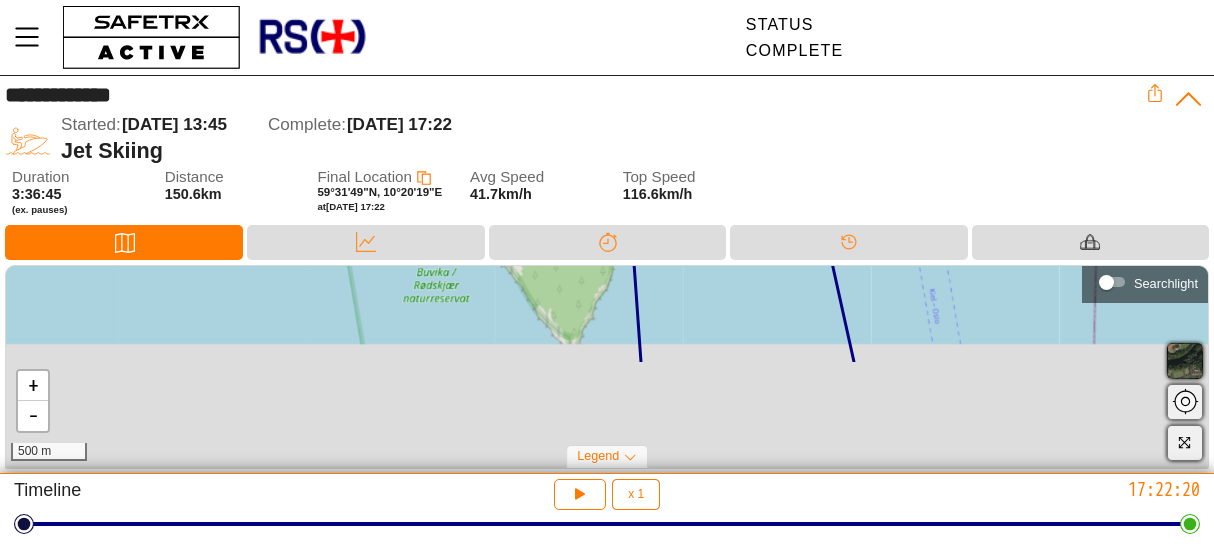 drag, startPoint x: 606, startPoint y: 321, endPoint x: 722, endPoint y: 192, distance: 173.48486 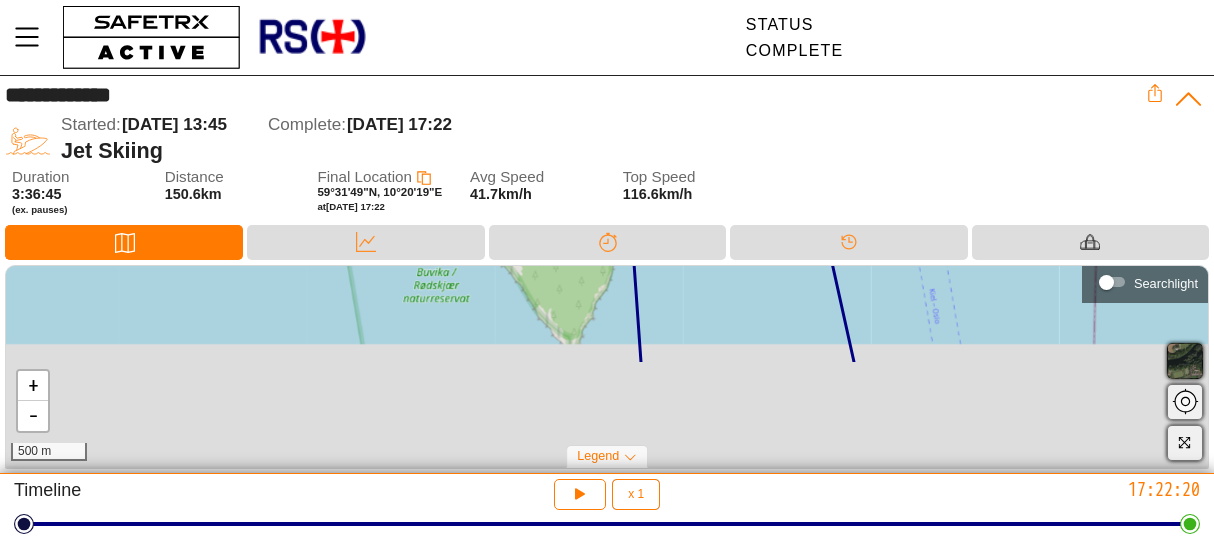 click on "**********" 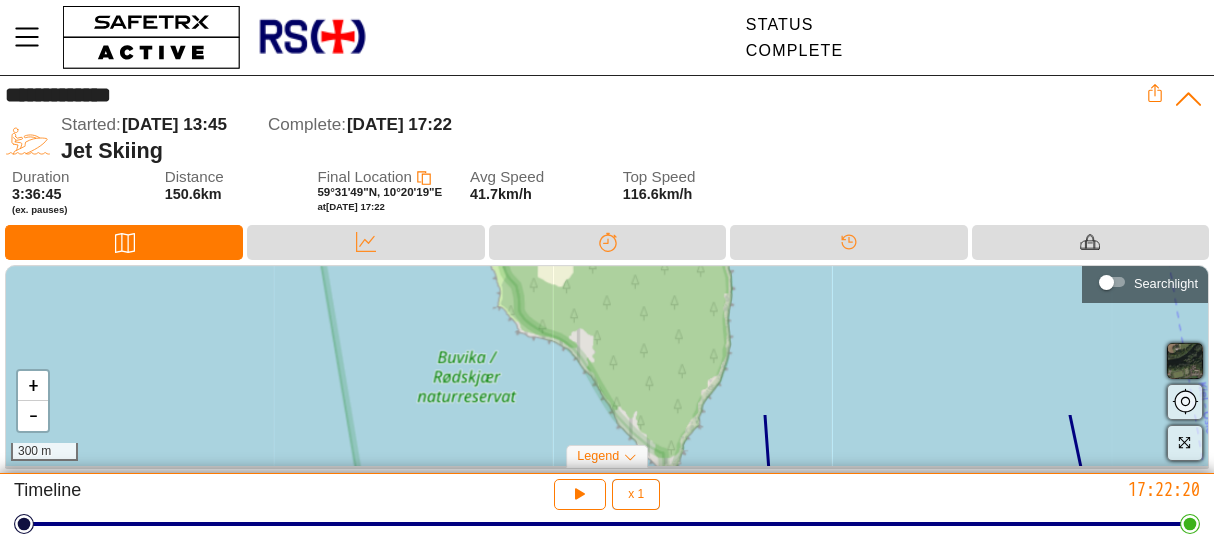 drag, startPoint x: 580, startPoint y: 313, endPoint x: 661, endPoint y: 489, distance: 193.74467 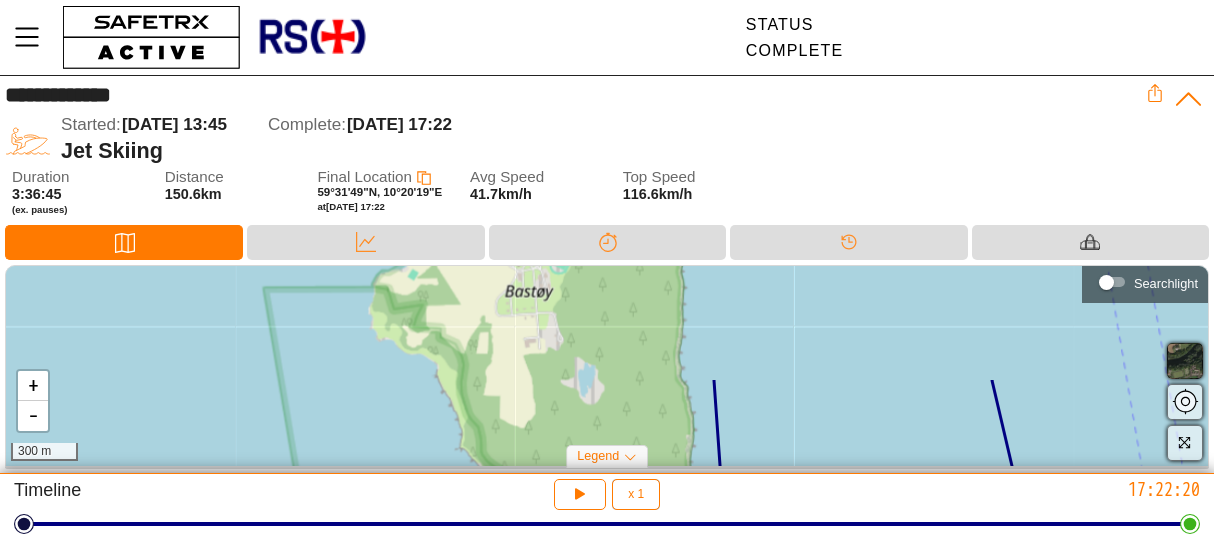 drag, startPoint x: 671, startPoint y: 329, endPoint x: 642, endPoint y: 468, distance: 141.99295 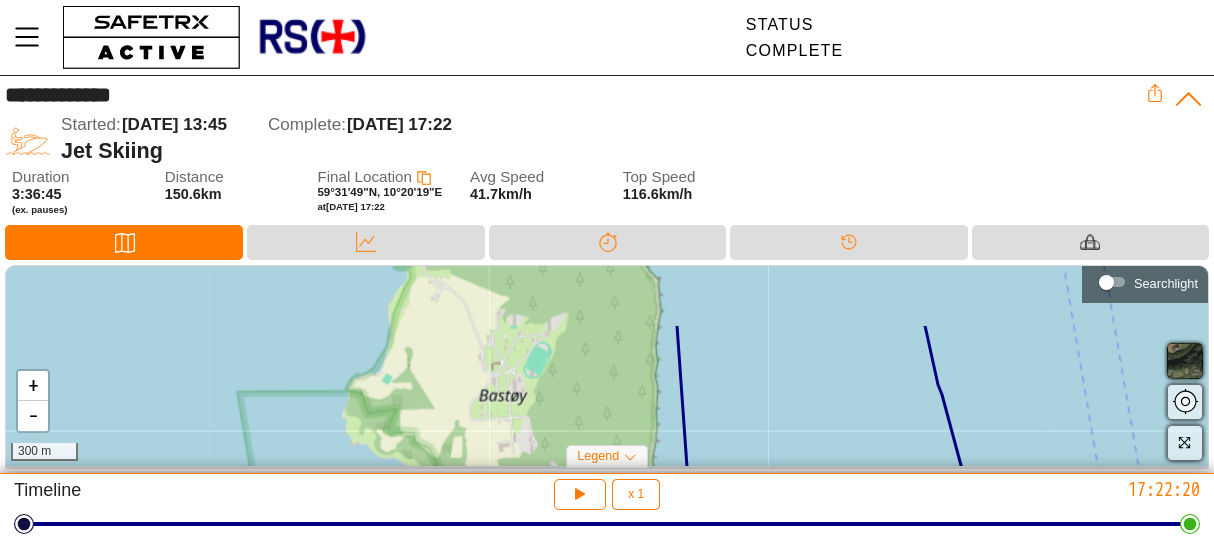 drag, startPoint x: 662, startPoint y: 318, endPoint x: 636, endPoint y: 398, distance: 84.118965 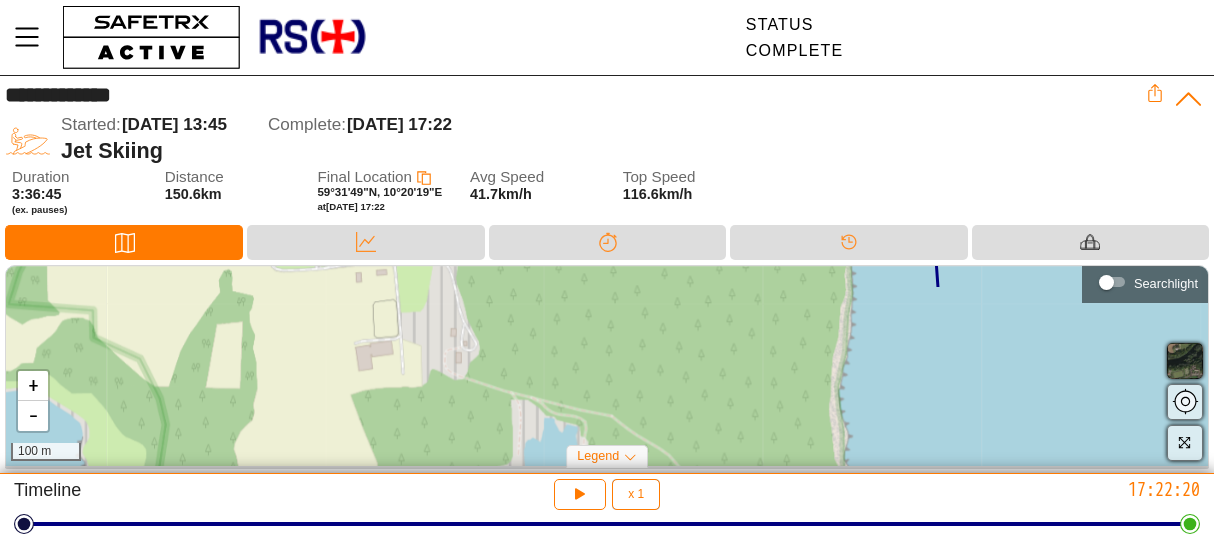 drag, startPoint x: 457, startPoint y: 395, endPoint x: 611, endPoint y: 210, distance: 240.70937 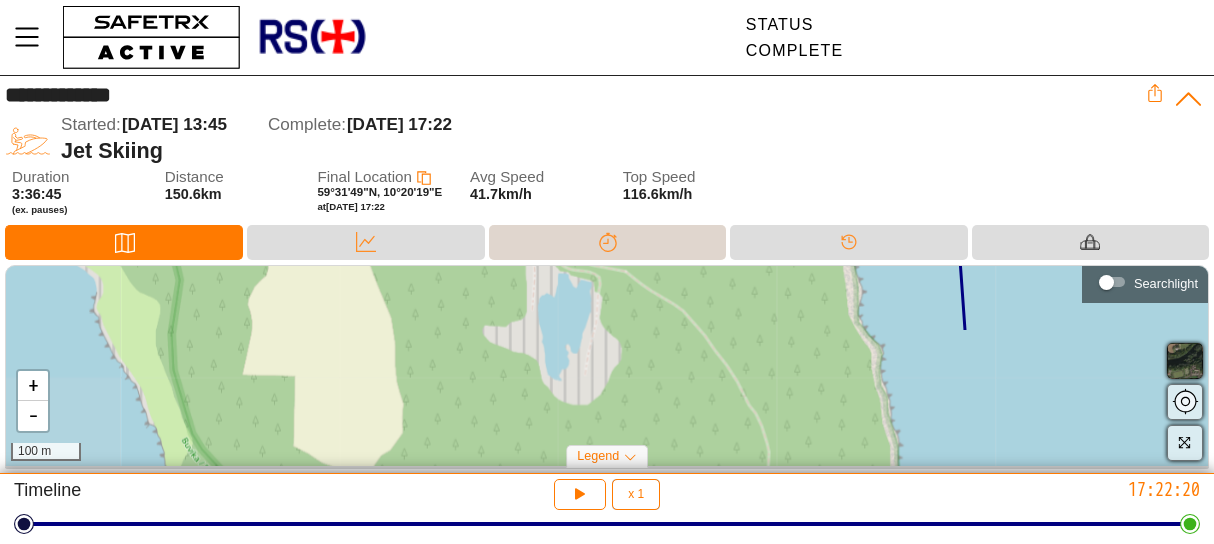 drag, startPoint x: 612, startPoint y: 409, endPoint x: 627, endPoint y: 256, distance: 153.73354 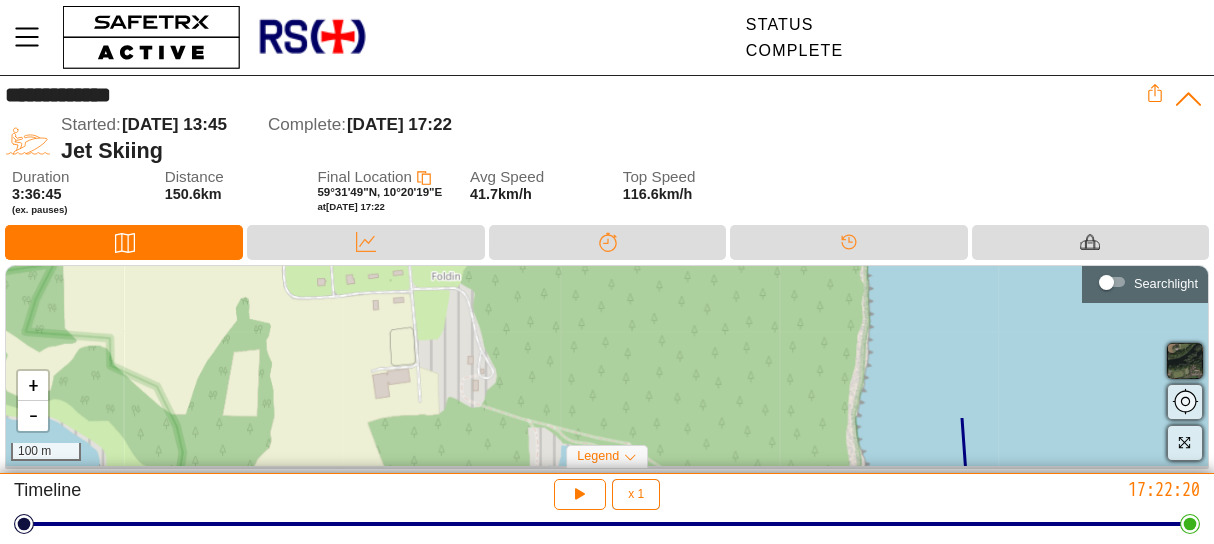 drag, startPoint x: 471, startPoint y: 311, endPoint x: 473, endPoint y: 497, distance: 186.01076 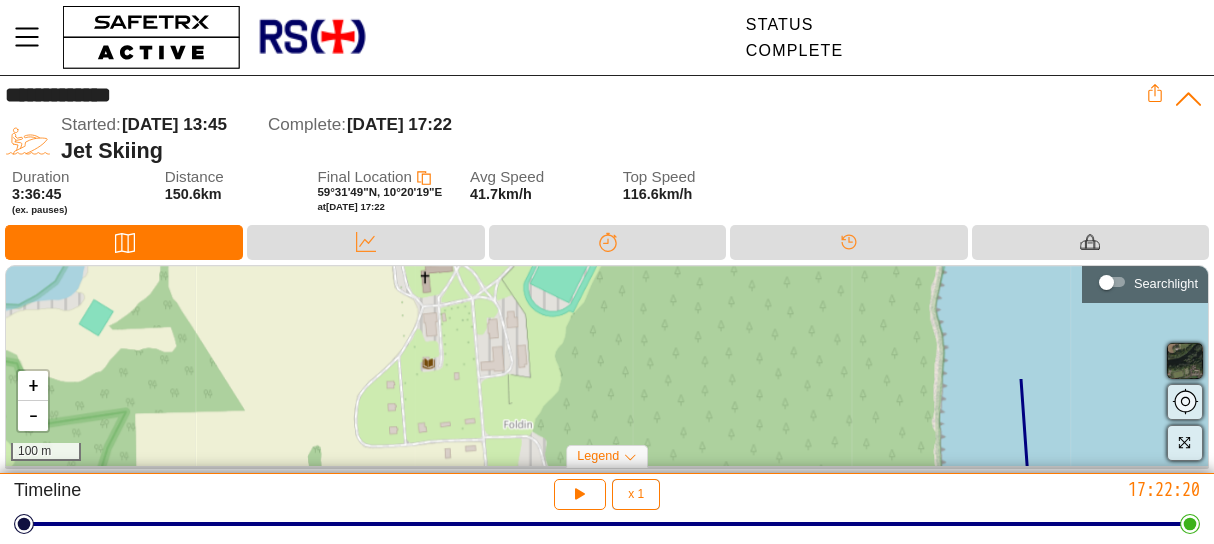 drag, startPoint x: 529, startPoint y: 303, endPoint x: 604, endPoint y: 440, distance: 156.18579 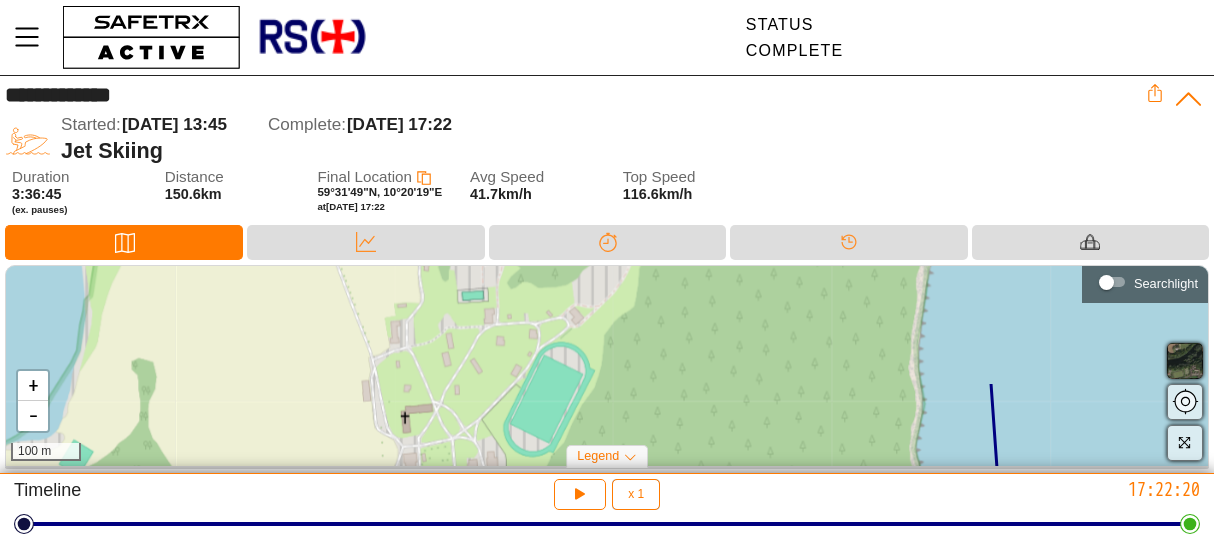 drag, startPoint x: 626, startPoint y: 313, endPoint x: 605, endPoint y: 465, distance: 153.4438 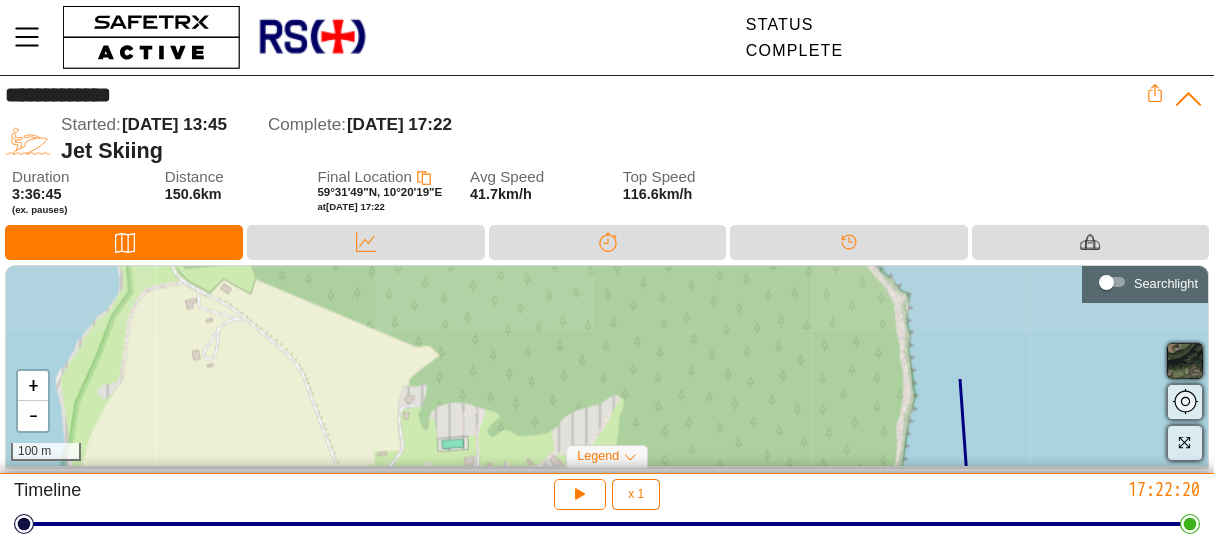 drag, startPoint x: 652, startPoint y: 344, endPoint x: 632, endPoint y: 477, distance: 134.49535 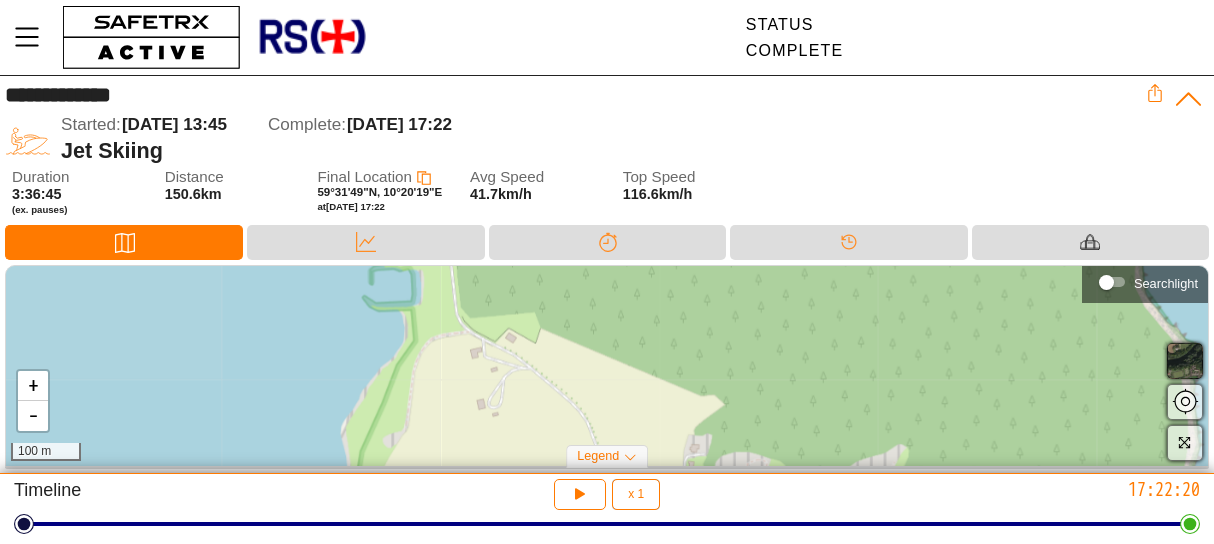 drag, startPoint x: 459, startPoint y: 389, endPoint x: 744, endPoint y: 502, distance: 306.5844 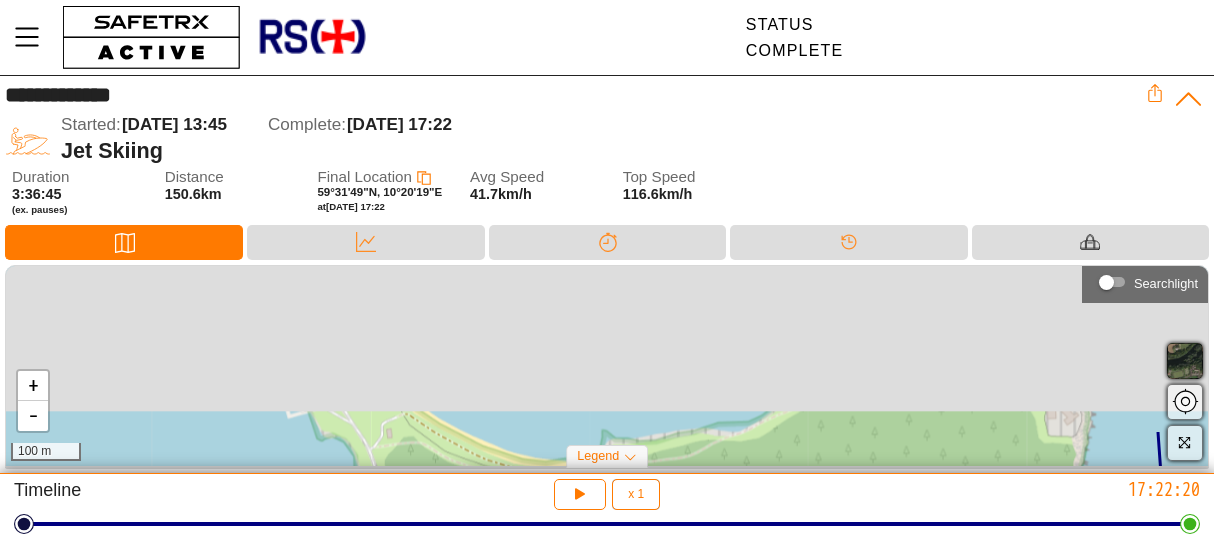 drag, startPoint x: 740, startPoint y: 323, endPoint x: 656, endPoint y: 539, distance: 231.7585 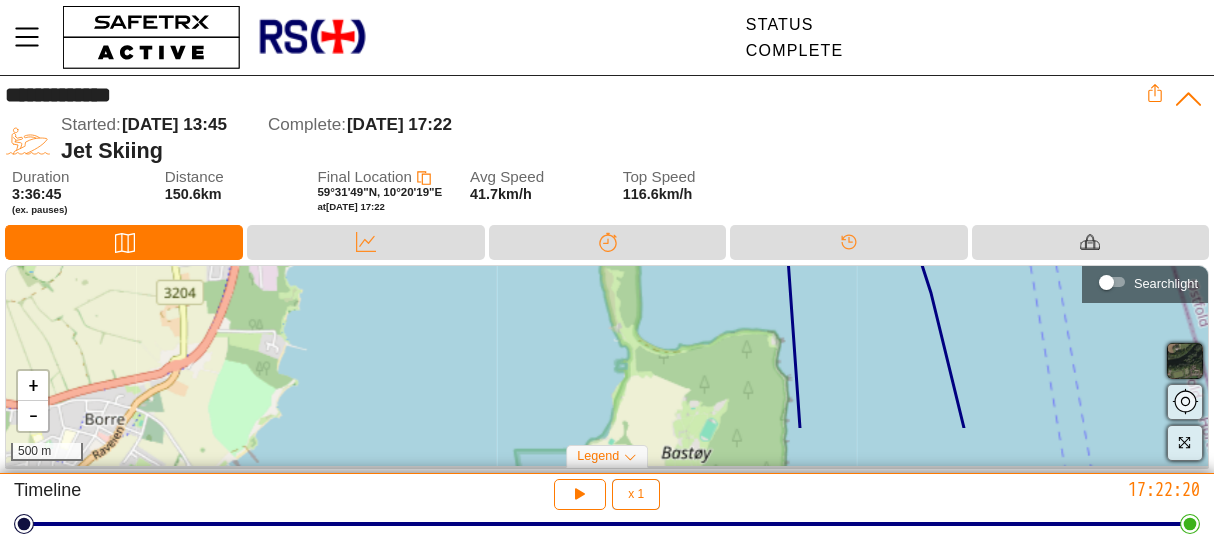 drag, startPoint x: 688, startPoint y: 370, endPoint x: 725, endPoint y: 273, distance: 103.81715 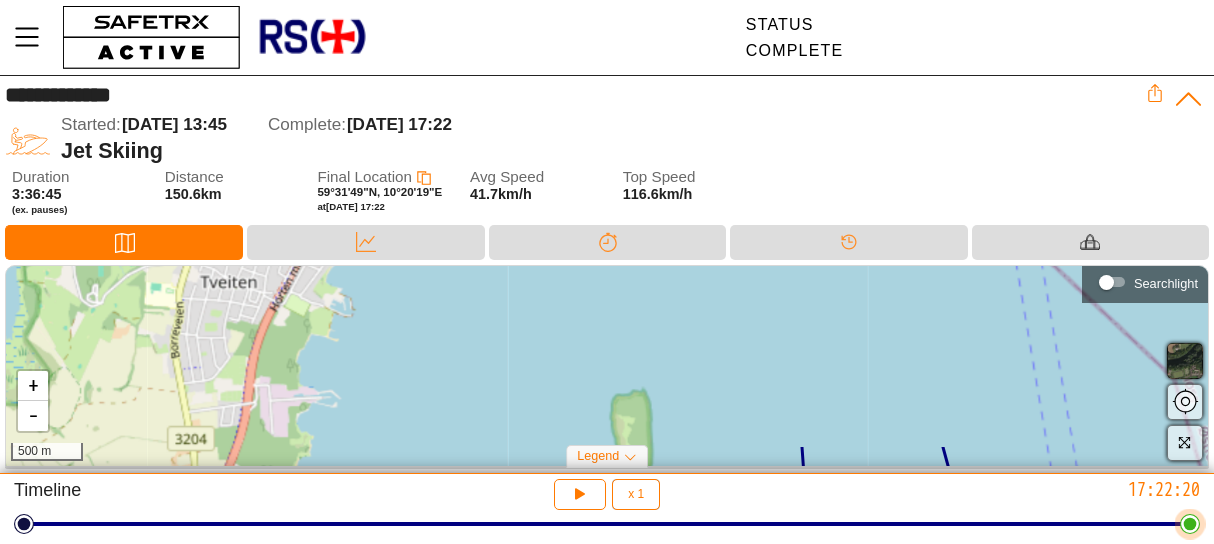 drag, startPoint x: 726, startPoint y: 271, endPoint x: 697, endPoint y: 531, distance: 261.6123 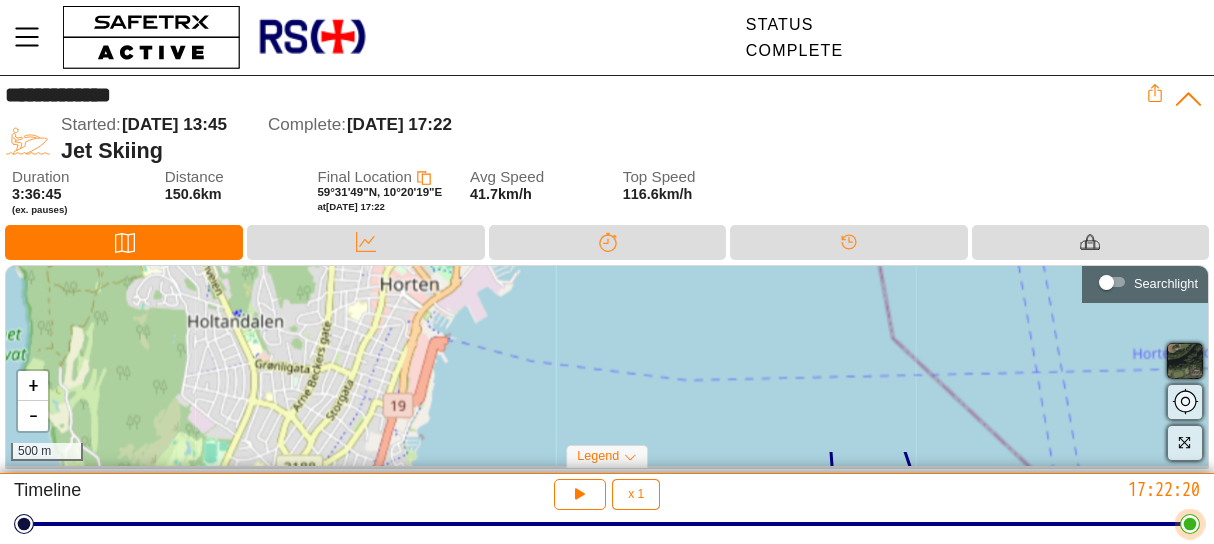 drag, startPoint x: 574, startPoint y: 337, endPoint x: 633, endPoint y: 535, distance: 206.60349 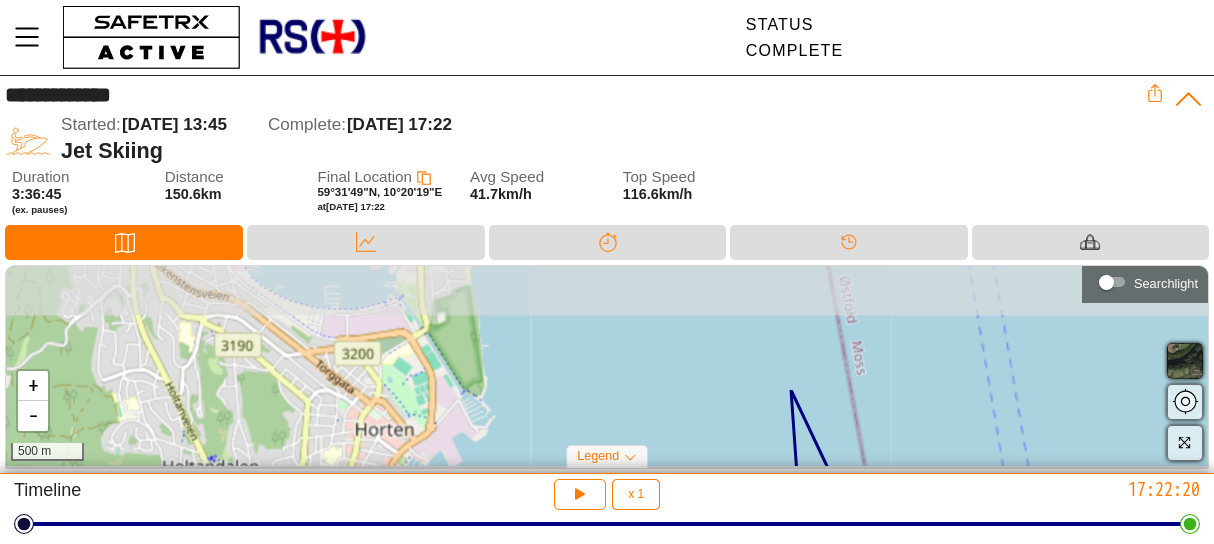 drag, startPoint x: 654, startPoint y: 336, endPoint x: 631, endPoint y: 471, distance: 136.94525 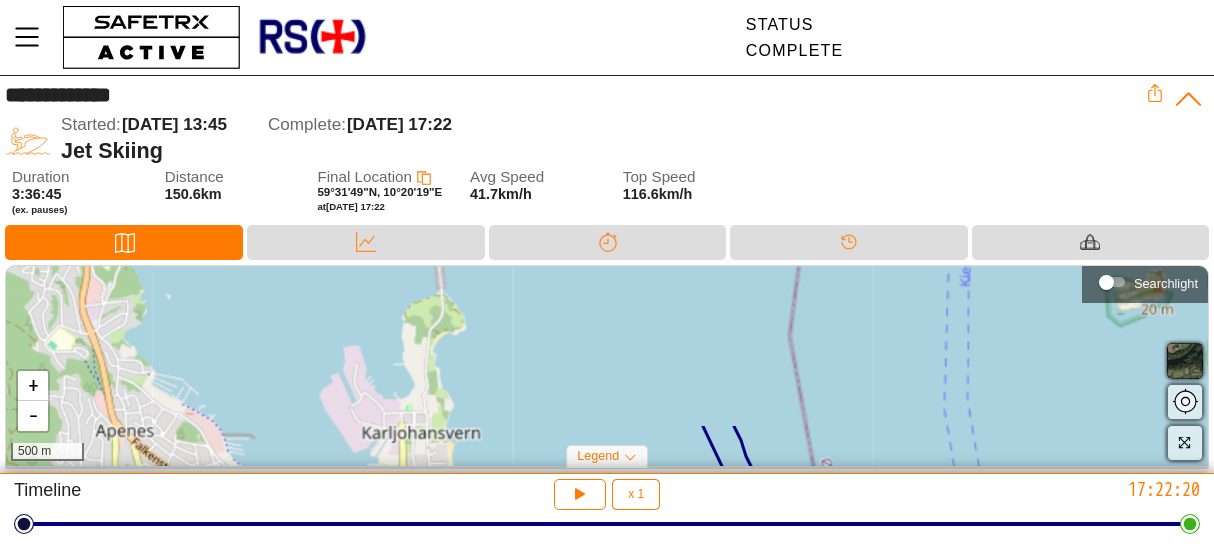 drag, startPoint x: 649, startPoint y: 336, endPoint x: 630, endPoint y: 543, distance: 207.87015 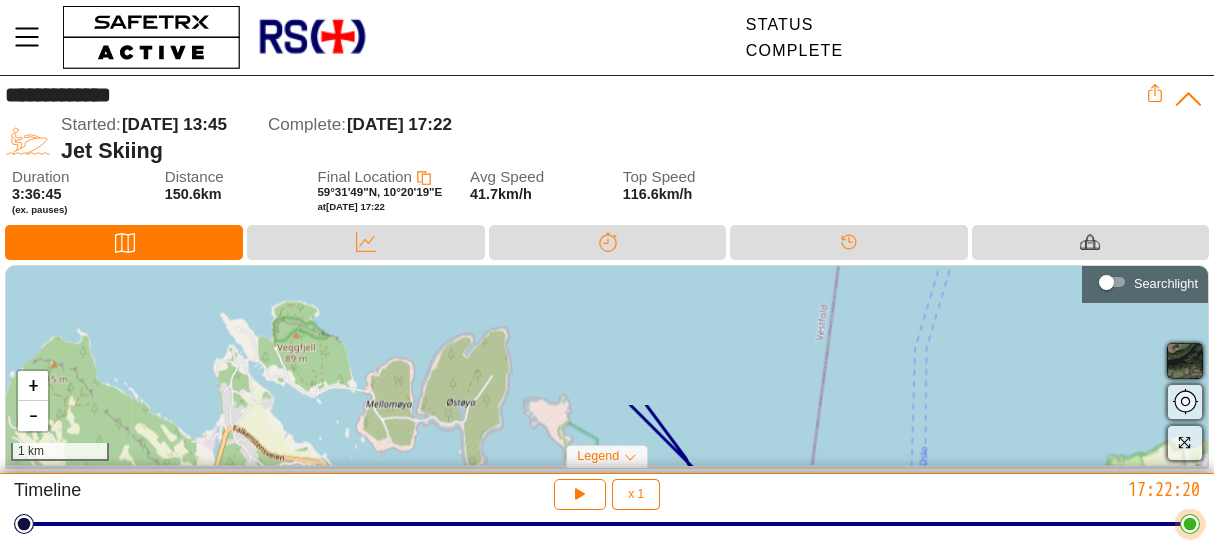drag, startPoint x: 528, startPoint y: 357, endPoint x: 632, endPoint y: 515, distance: 189.15602 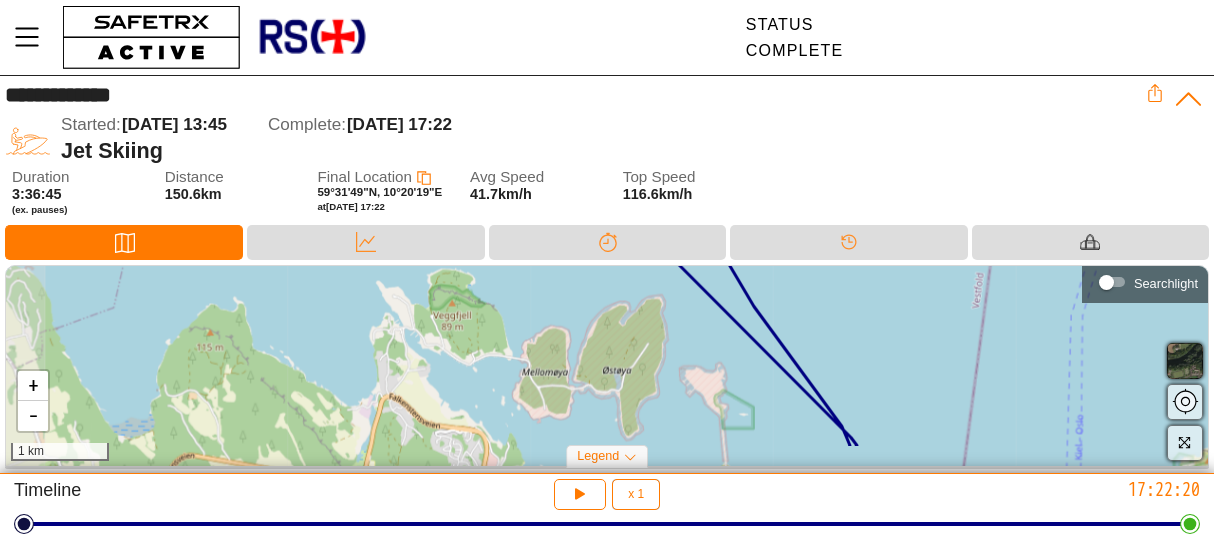 drag, startPoint x: 564, startPoint y: 379, endPoint x: 716, endPoint y: 340, distance: 156.92355 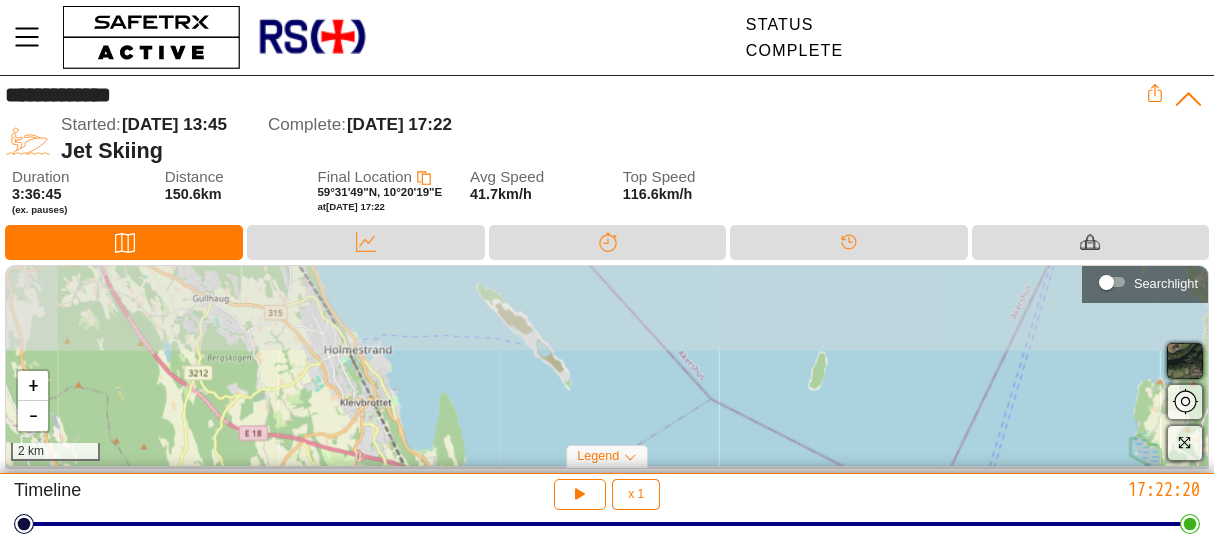 drag, startPoint x: 630, startPoint y: 347, endPoint x: 689, endPoint y: 557, distance: 218.13069 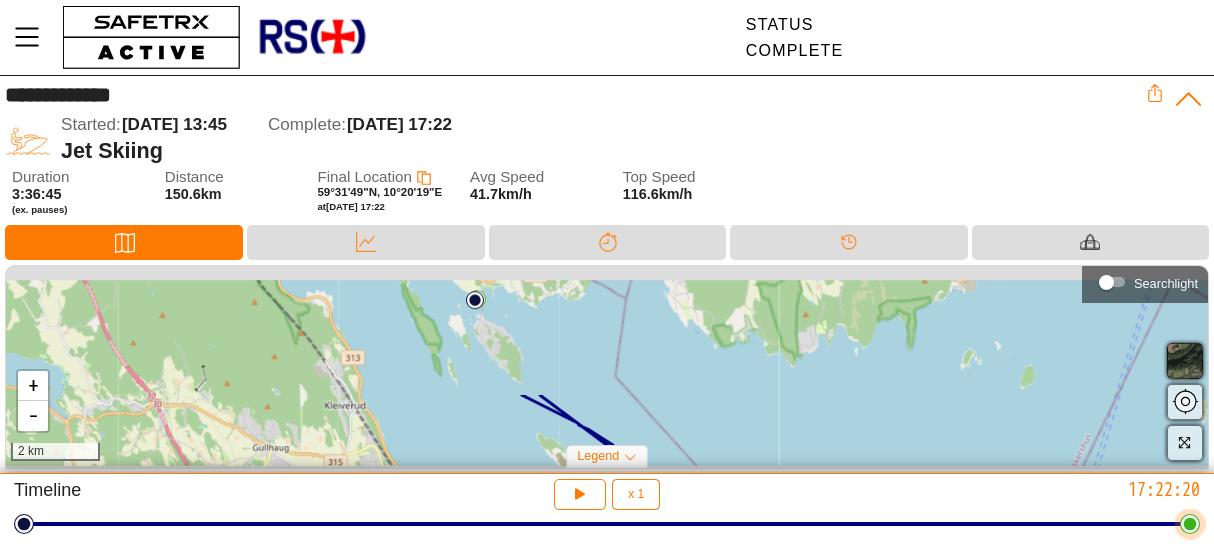drag, startPoint x: 452, startPoint y: 326, endPoint x: 517, endPoint y: 517, distance: 201.75728 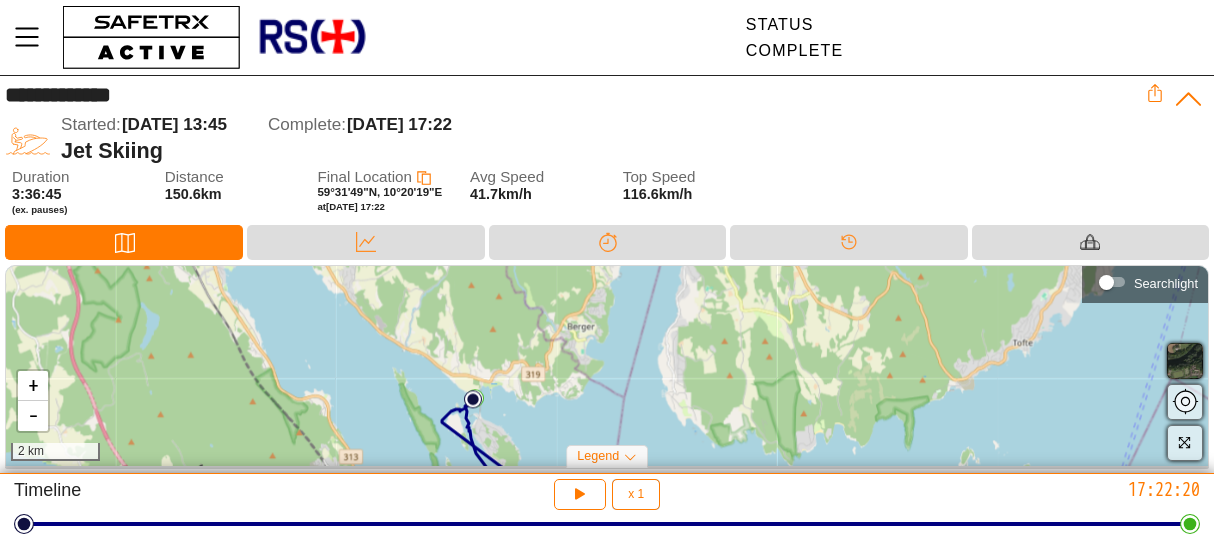 drag, startPoint x: 452, startPoint y: 430, endPoint x: 443, endPoint y: 487, distance: 57.706154 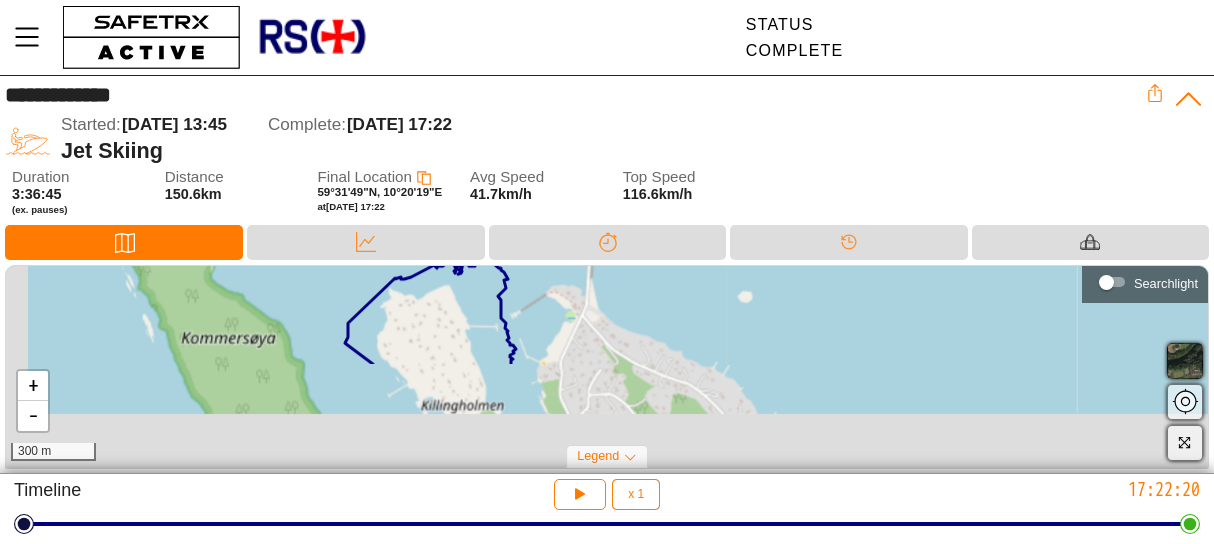 drag, startPoint x: 488, startPoint y: 392, endPoint x: 571, endPoint y: 281, distance: 138.60014 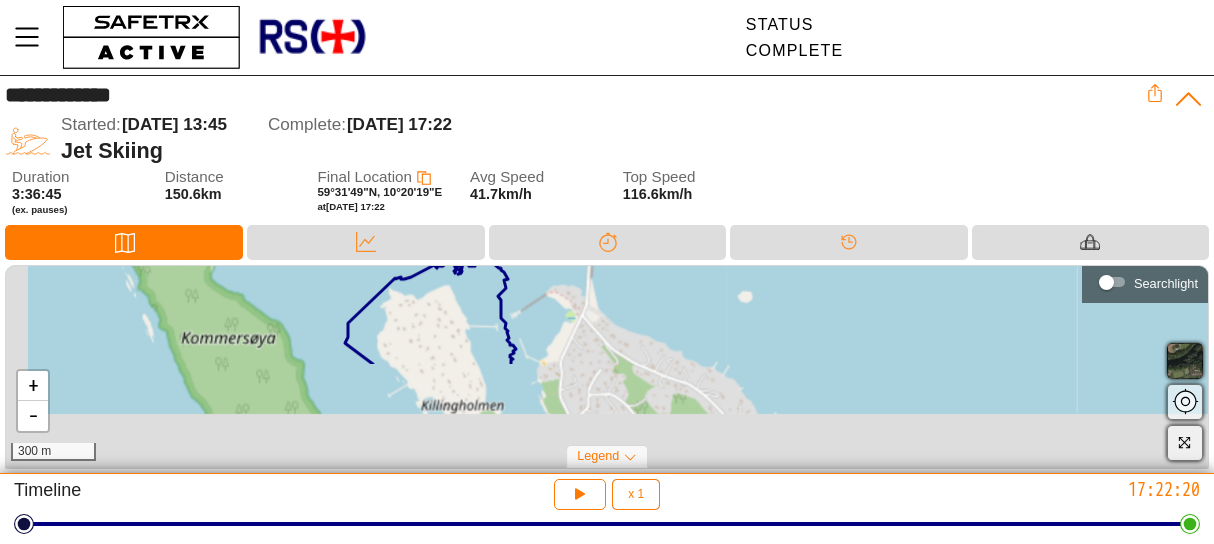 click on "+ - 300 m" at bounding box center [607, 366] 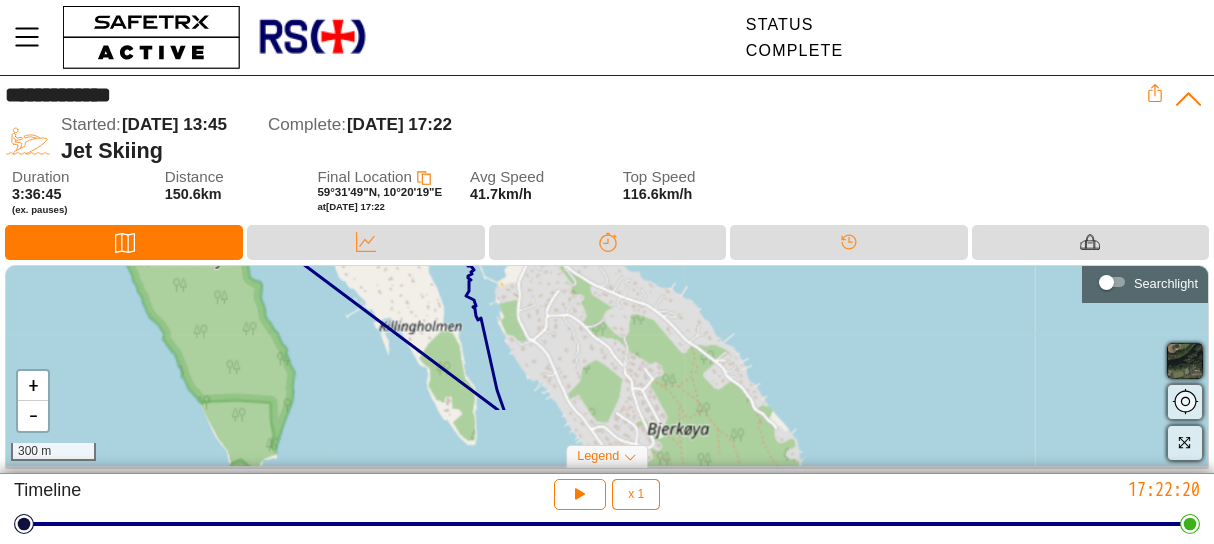 drag, startPoint x: 739, startPoint y: 380, endPoint x: 698, endPoint y: 299, distance: 90.78546 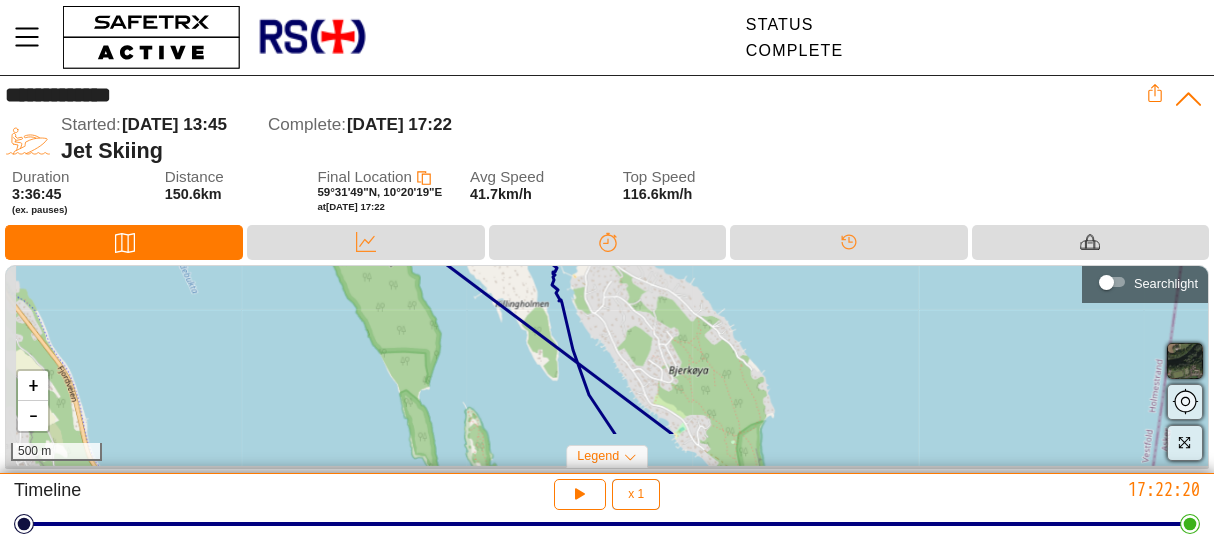 drag, startPoint x: 479, startPoint y: 369, endPoint x: 560, endPoint y: 289, distance: 113.84639 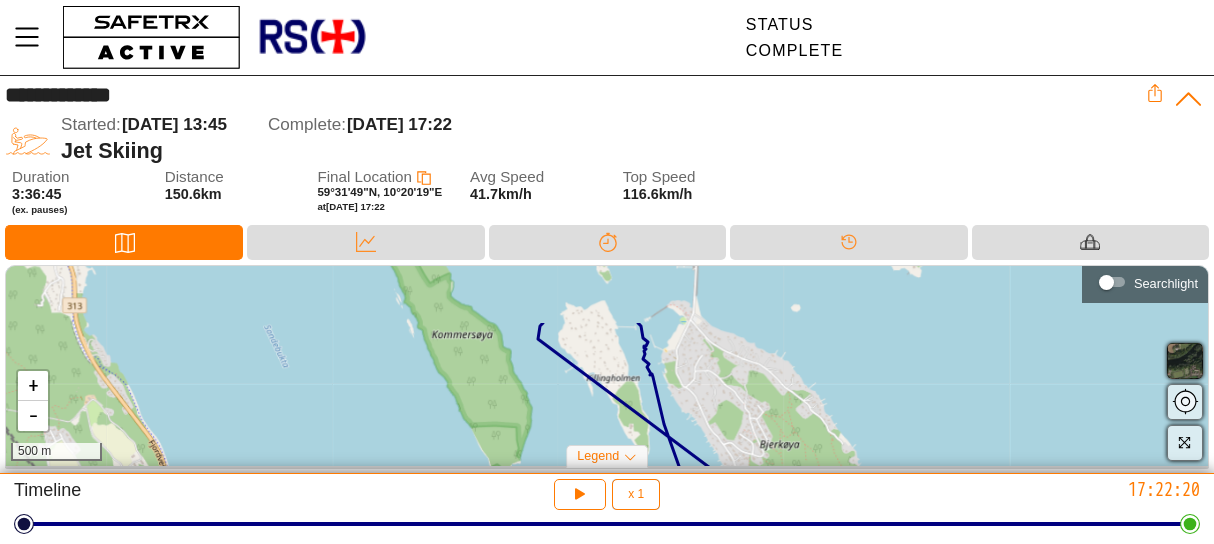 drag, startPoint x: 511, startPoint y: 381, endPoint x: 601, endPoint y: 461, distance: 120.41595 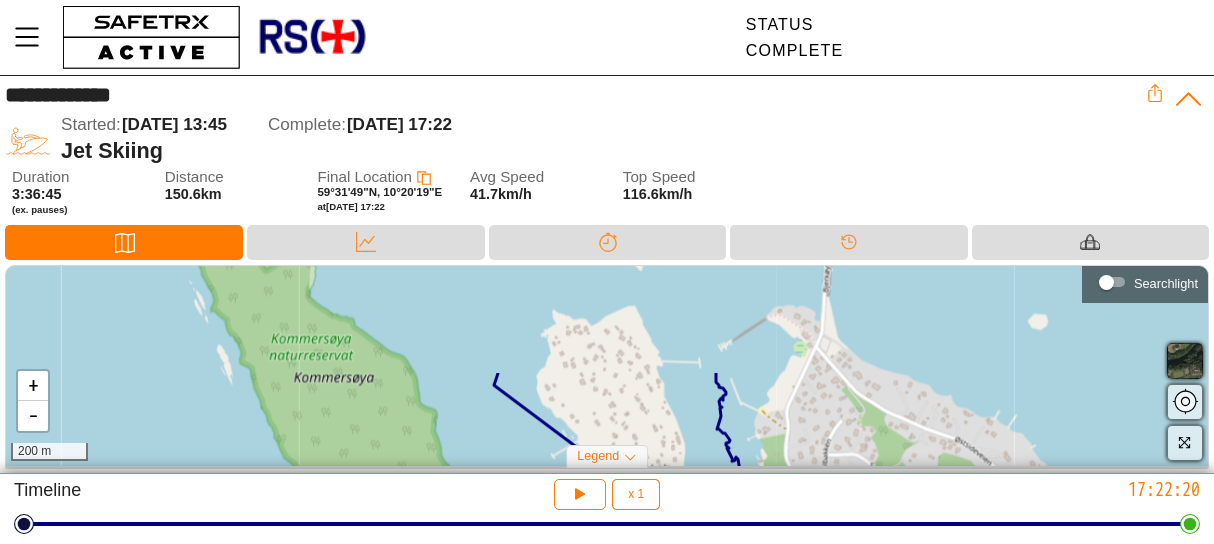 drag, startPoint x: 540, startPoint y: 426, endPoint x: 527, endPoint y: 506, distance: 81.04937 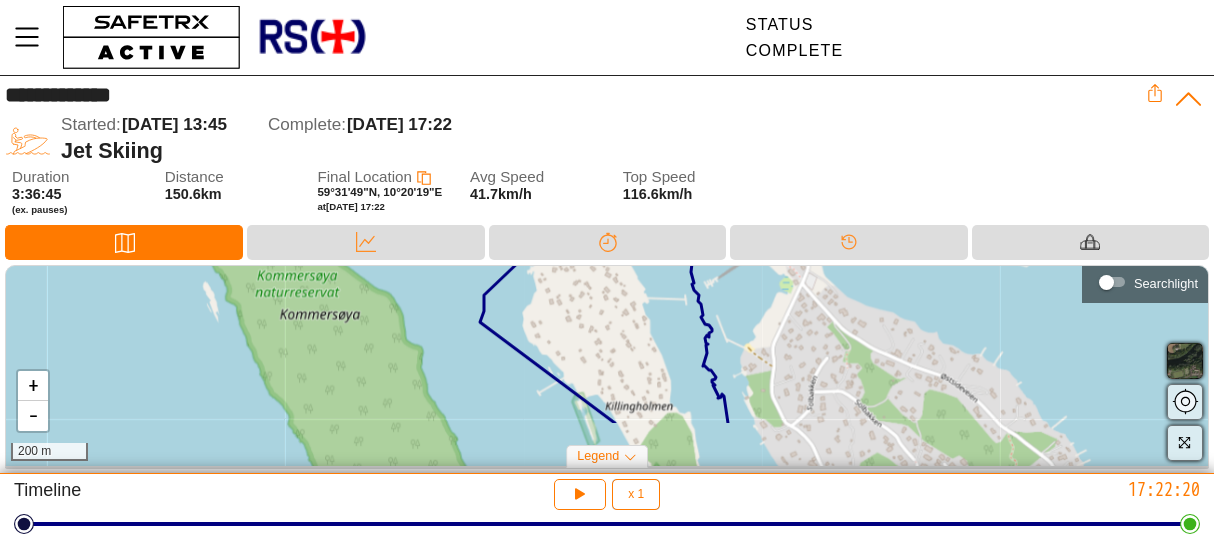 drag, startPoint x: 527, startPoint y: 438, endPoint x: 505, endPoint y: 327, distance: 113.15918 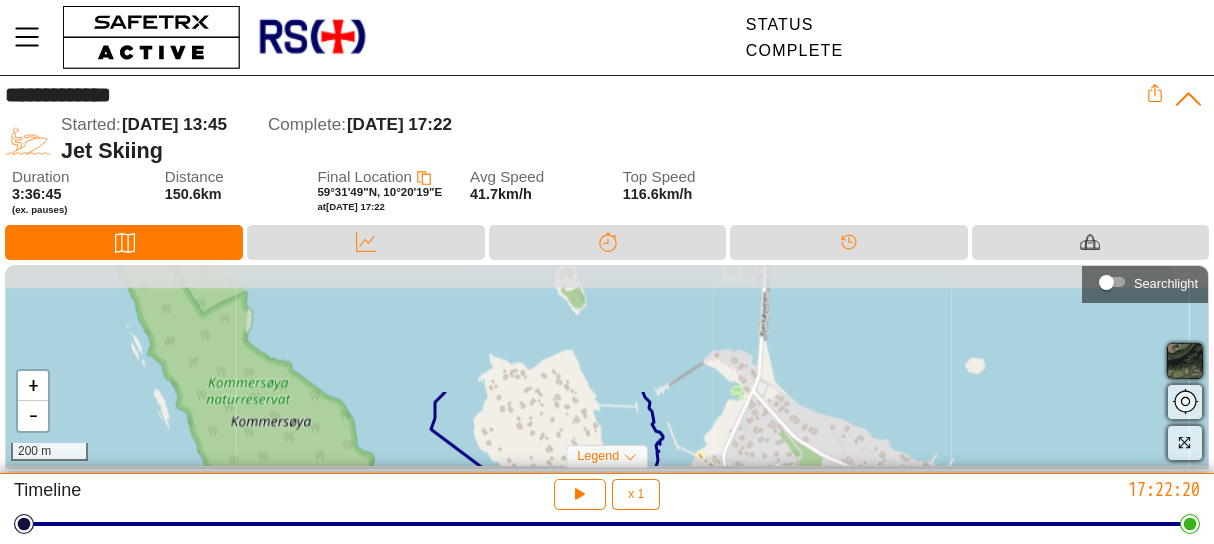 drag, startPoint x: 578, startPoint y: 303, endPoint x: 535, endPoint y: 451, distance: 154.12009 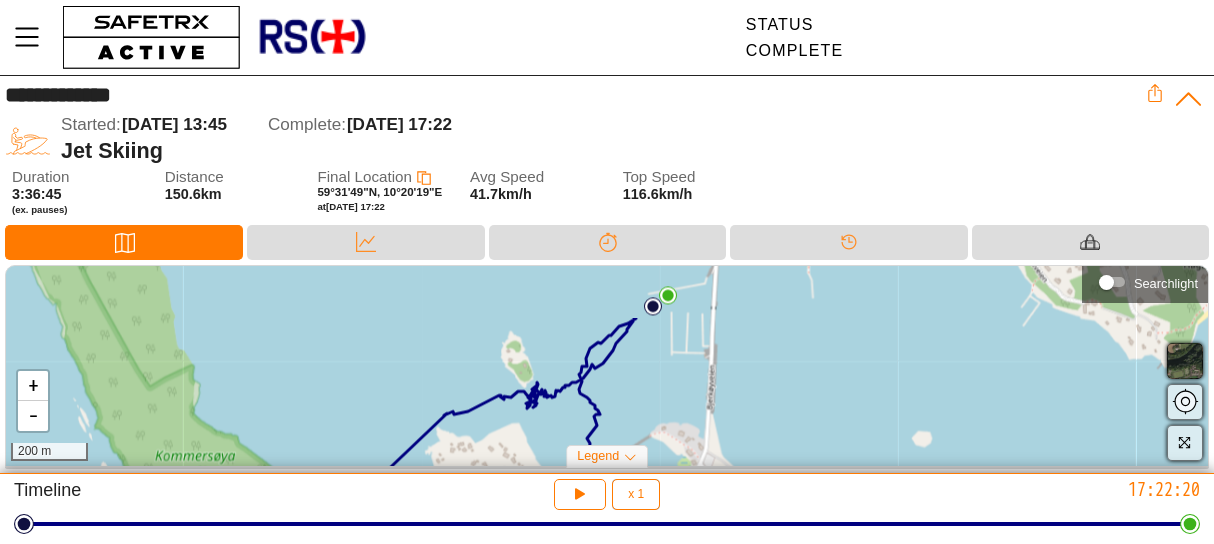 drag, startPoint x: 626, startPoint y: 353, endPoint x: 576, endPoint y: 423, distance: 86.023254 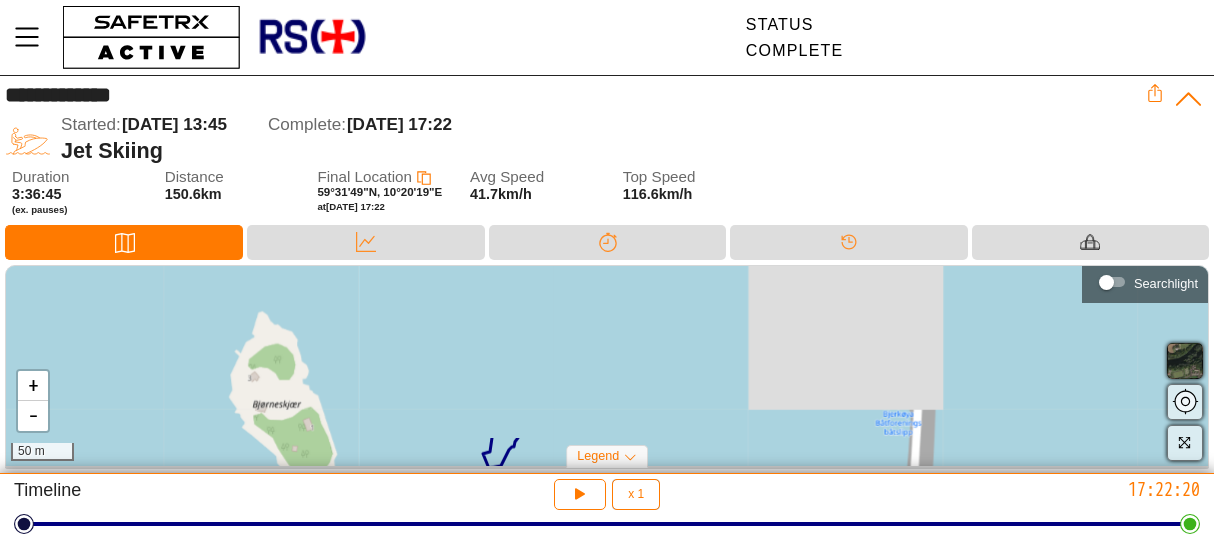 drag, startPoint x: 554, startPoint y: 381, endPoint x: 454, endPoint y: 571, distance: 214.7091 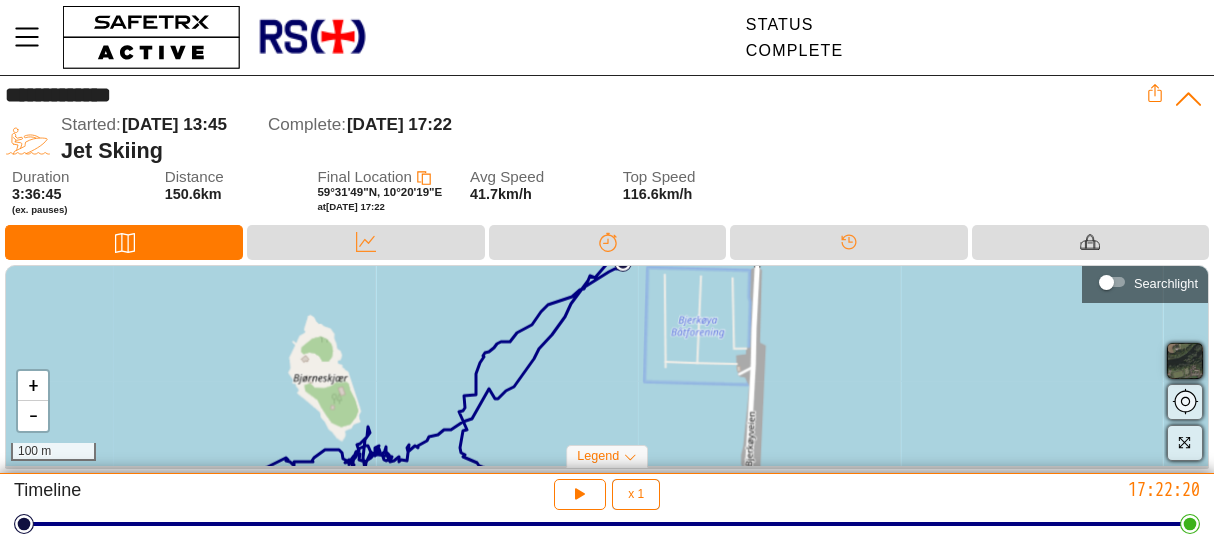 click at bounding box center [1185, 361] 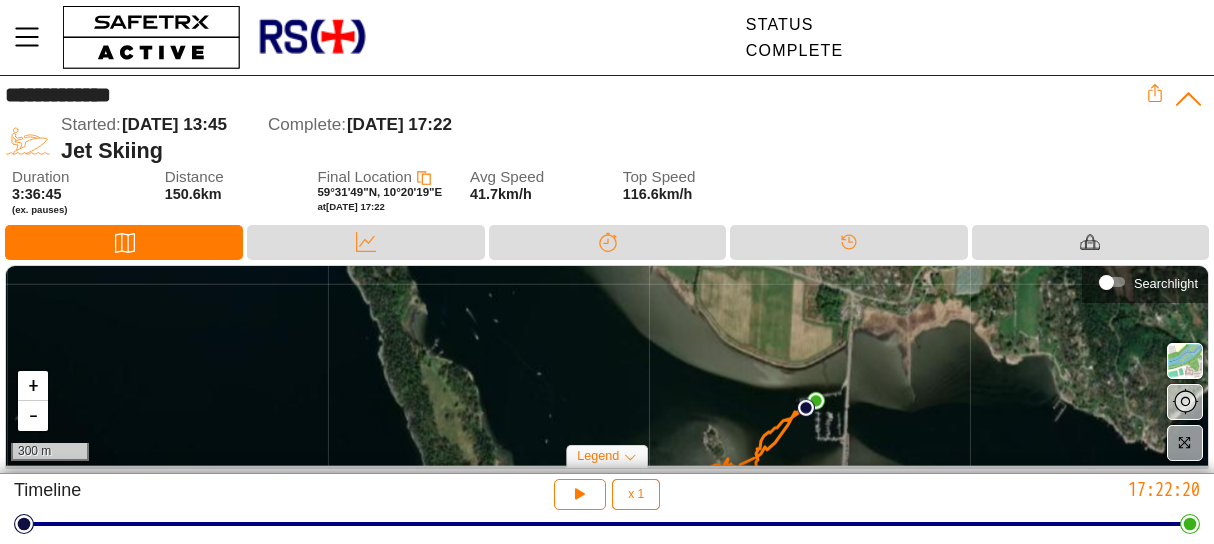 drag, startPoint x: 749, startPoint y: 352, endPoint x: 738, endPoint y: 340, distance: 16.27882 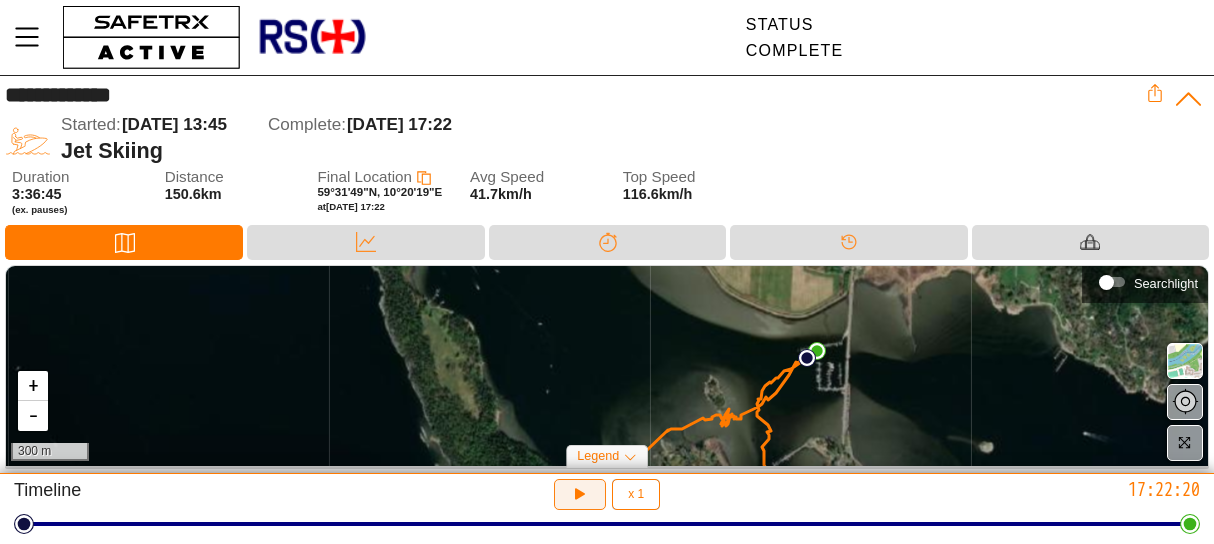 click 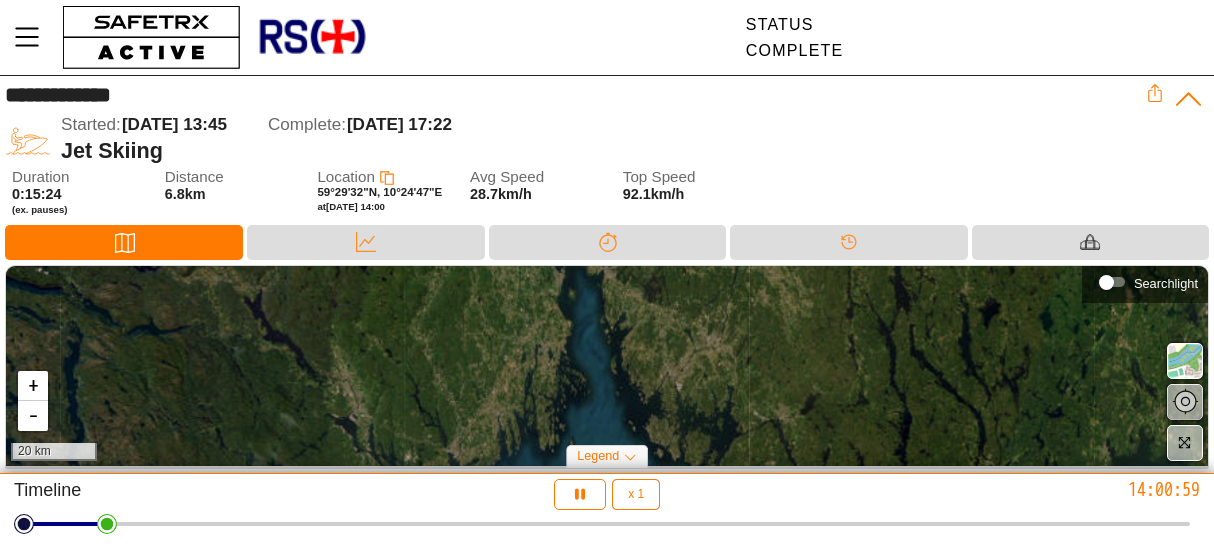 click at bounding box center [1185, 402] 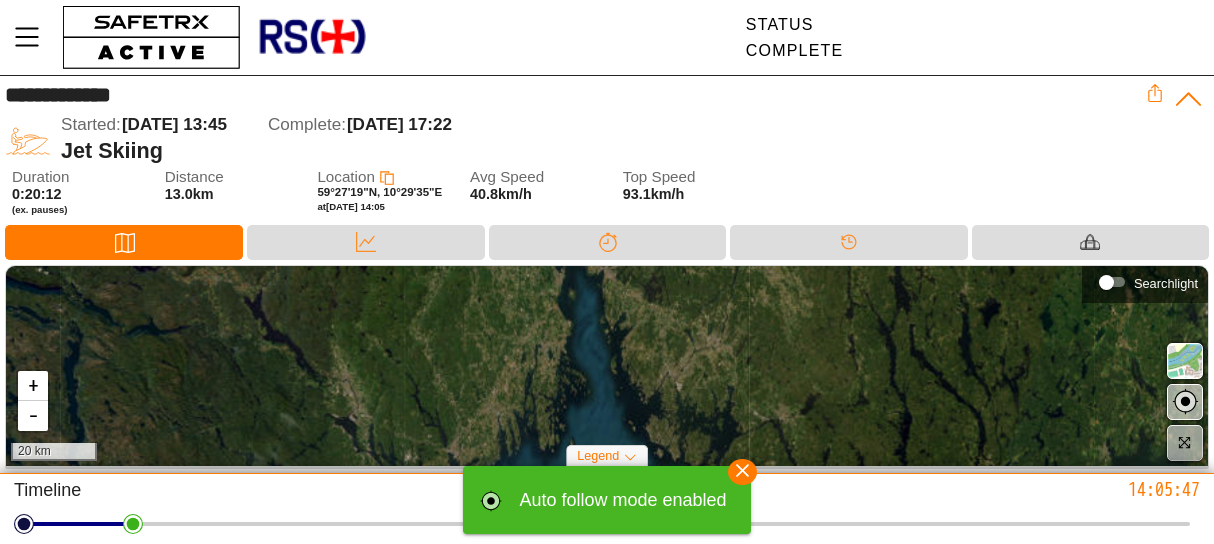 click 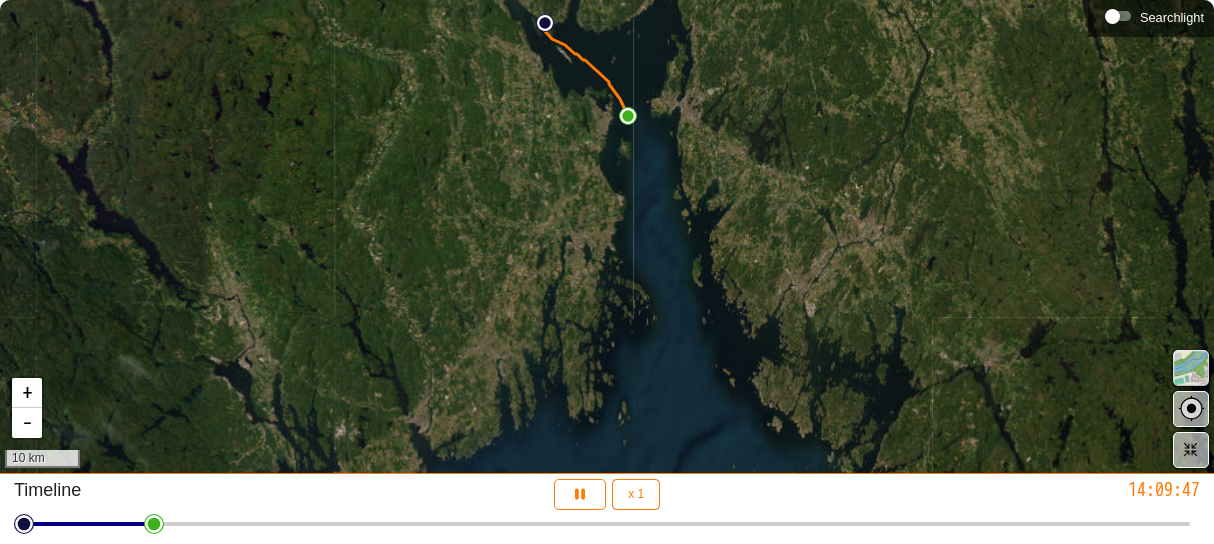 click at bounding box center (1191, 368) 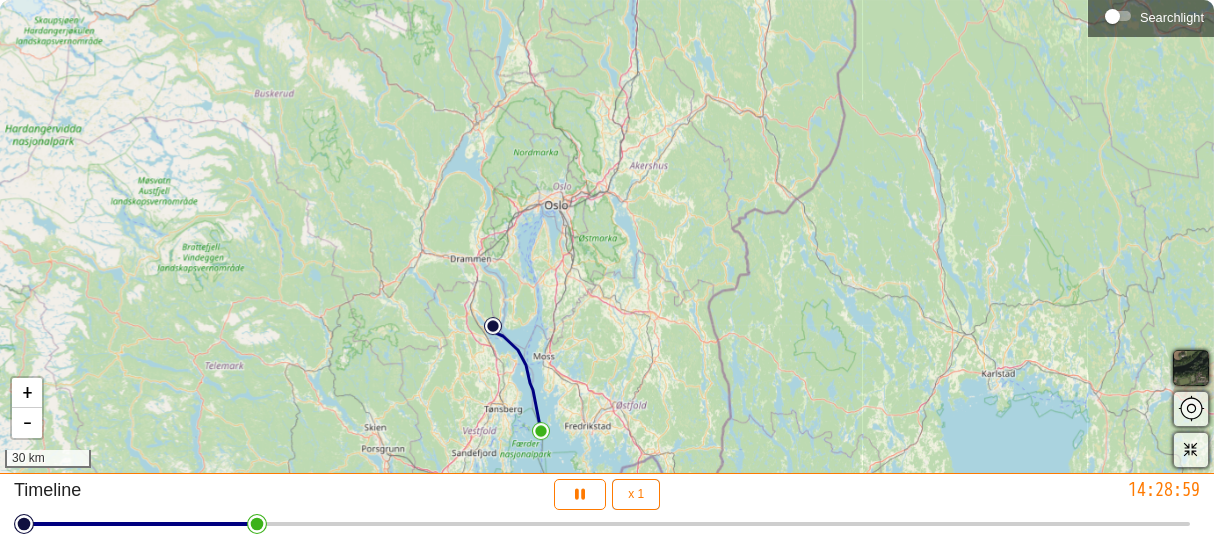 drag, startPoint x: 366, startPoint y: 180, endPoint x: 417, endPoint y: 346, distance: 173.65771 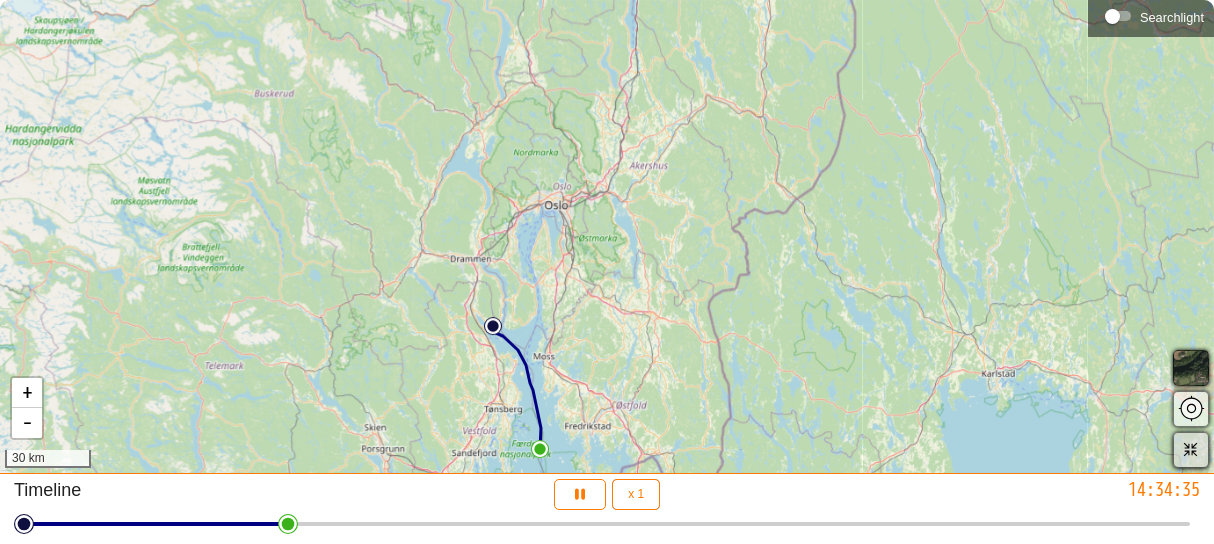 click 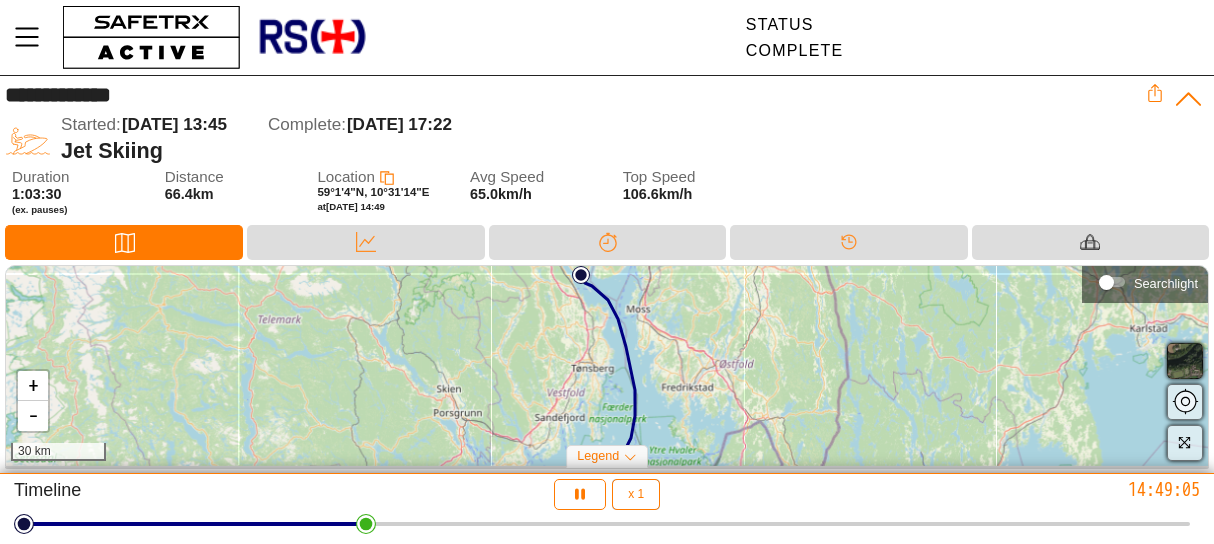 click 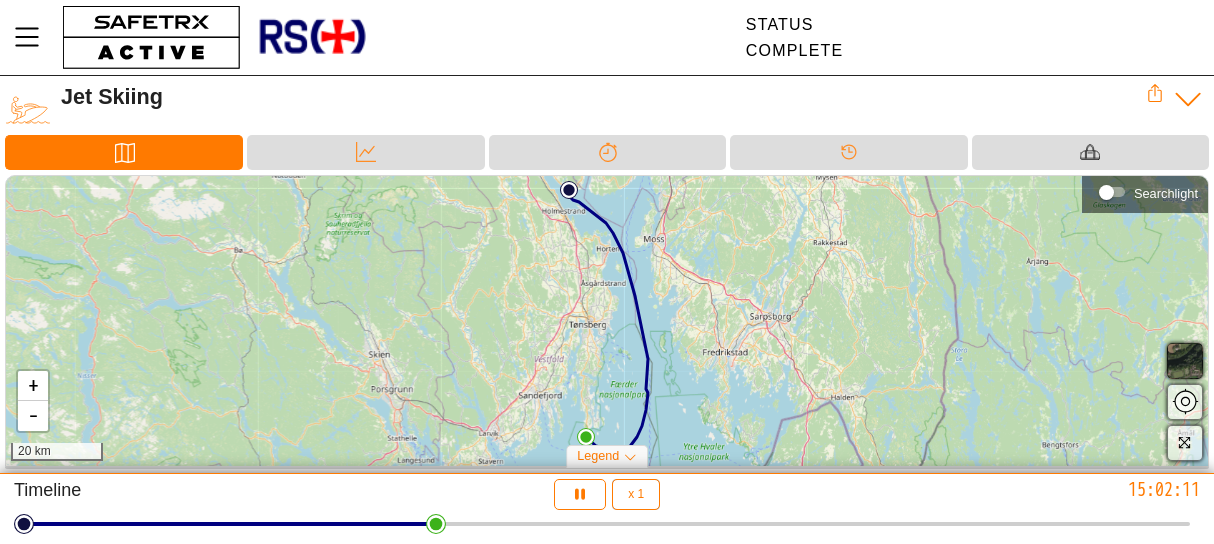 click on "Jet Skiing    Duration 1:16:36 (ex. pauses) Distance 74.1km Location 59°2'44"N, 10°24'14"E at  [DATE] 15:02 Avg Speed 60.2km/h Top Speed 106.6km/h Map Data Splits Timeline Equipment     + - 20 km Searchlight Legend Start Location End Location Equipment Vannscooter Yamaha FX SVHO Equipment Type Motorboat (inboard) Brand / Manufacturer Yamaha FX SVHO Waverunner Model 2017 Colour Blå/hvit, helsort sete Other Relevant Information Svart skrog Hjelm Equipment Type Helmet Brand / Manufacturer Yamaha Model FXR Cross Colour Sort Vest - Høyfart Equipment Type Life Jacket/Impact Vest Brand / Manufacturer Sail Racing Model SR80 IMPACT PFD Colour Sort Other Relevant Information 2 [PERSON_NAME] Kjørehansker Equipment Type Clothing Colour Sort/hvit Other Relevant Information [PERSON_NAME] årstiden Yamaha Våtdrakt + jakke Equipment Type Clothing Brand / Manufacturer WaveRunner RACE [PERSON_NAME] Colour [PERSON_NAME]/lys blå Kjøresko Equipment Type Footwear Brand / Manufacturer Seedoo Colour [PERSON_NAME] med gule såler Briller Equipment Type" 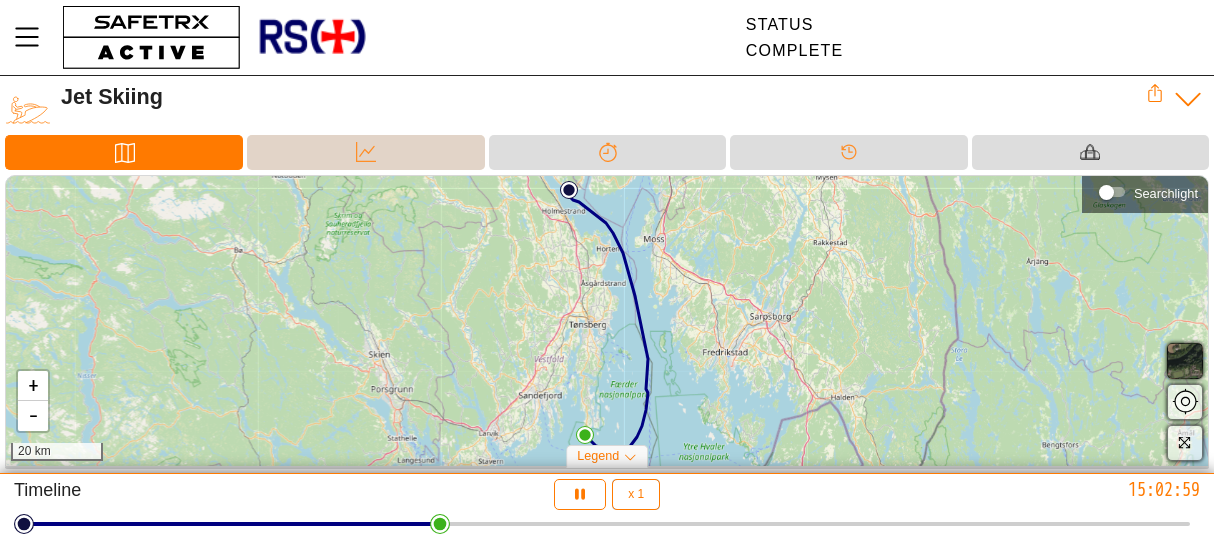 click 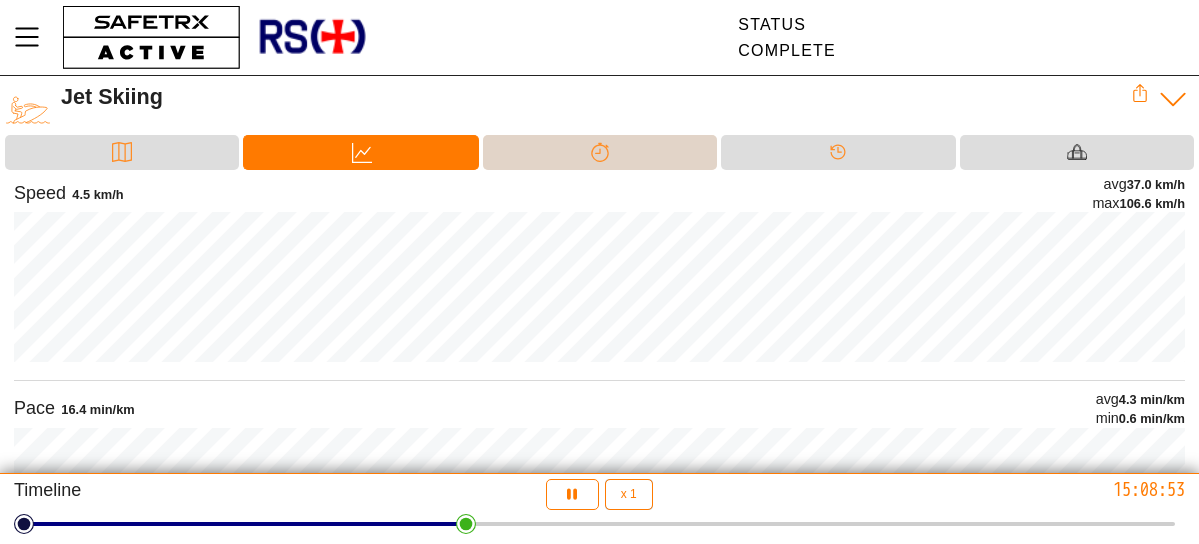 click on "Splits" at bounding box center [600, 152] 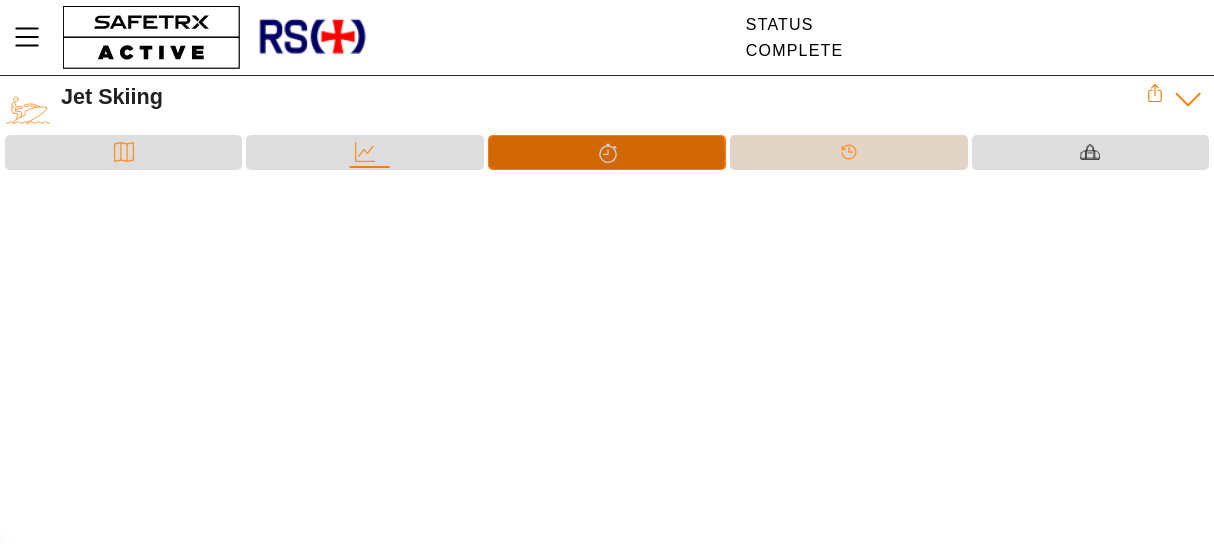 click on "Timeline" at bounding box center (849, 152) 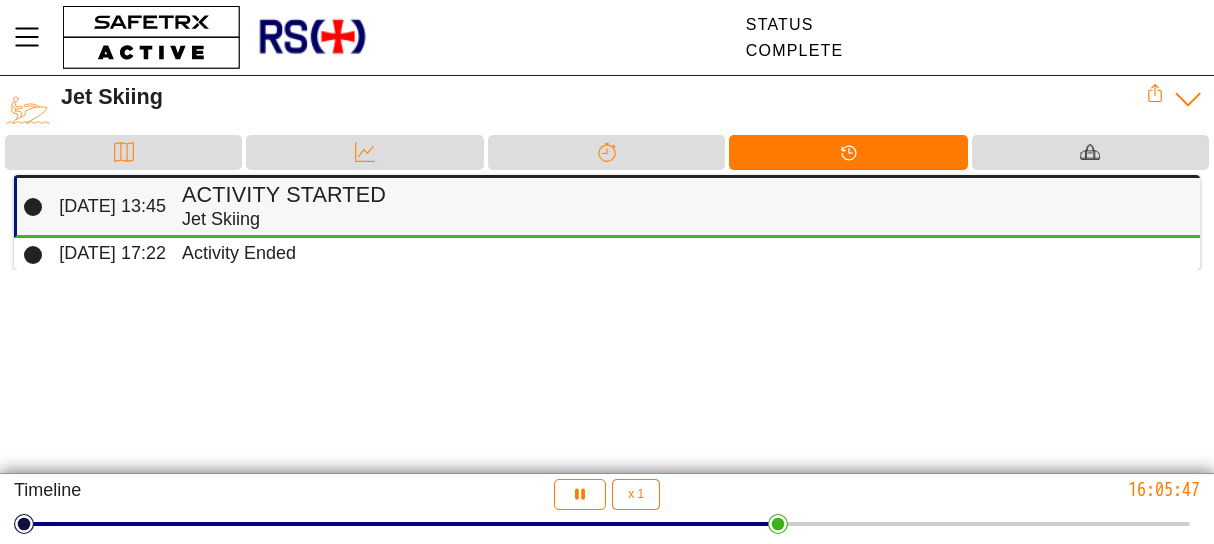 click on "Activity Started" at bounding box center (683, 195) 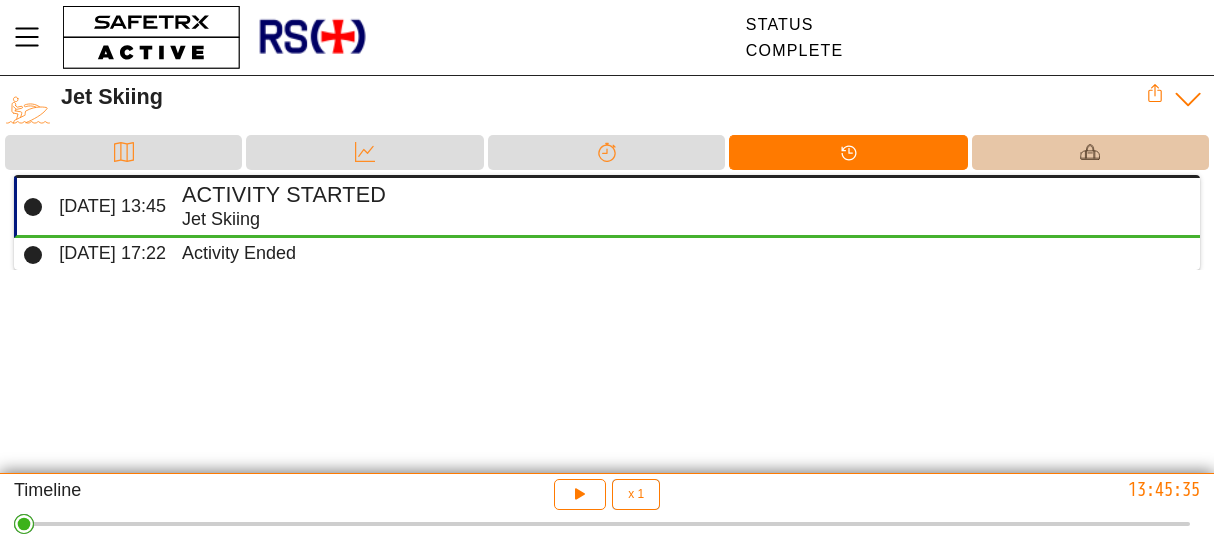 click at bounding box center [1090, 152] 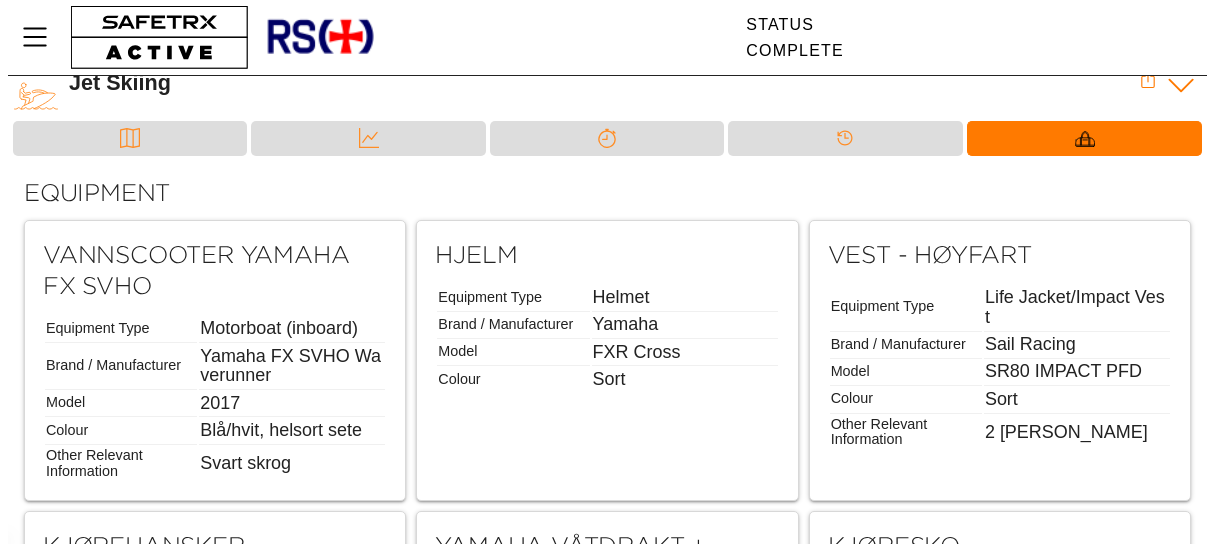scroll, scrollTop: 0, scrollLeft: 0, axis: both 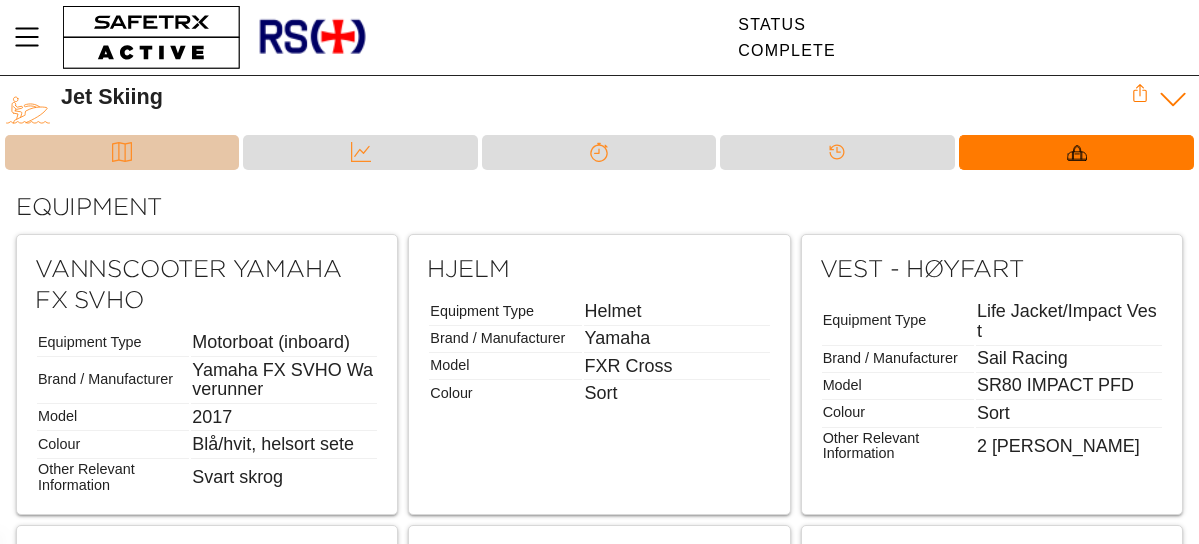 click 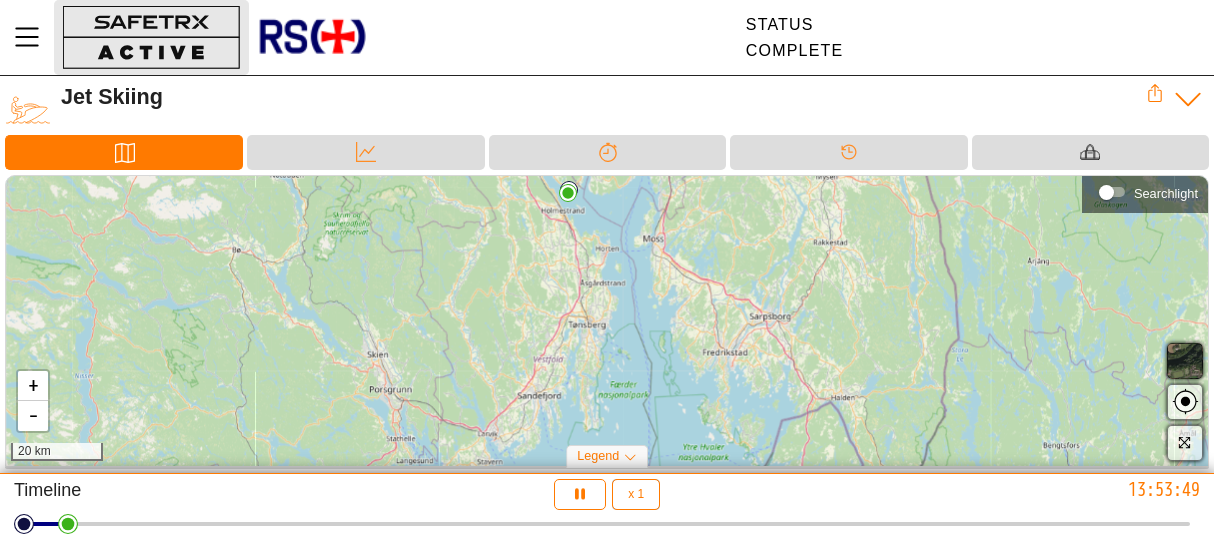 click at bounding box center (151, 37) 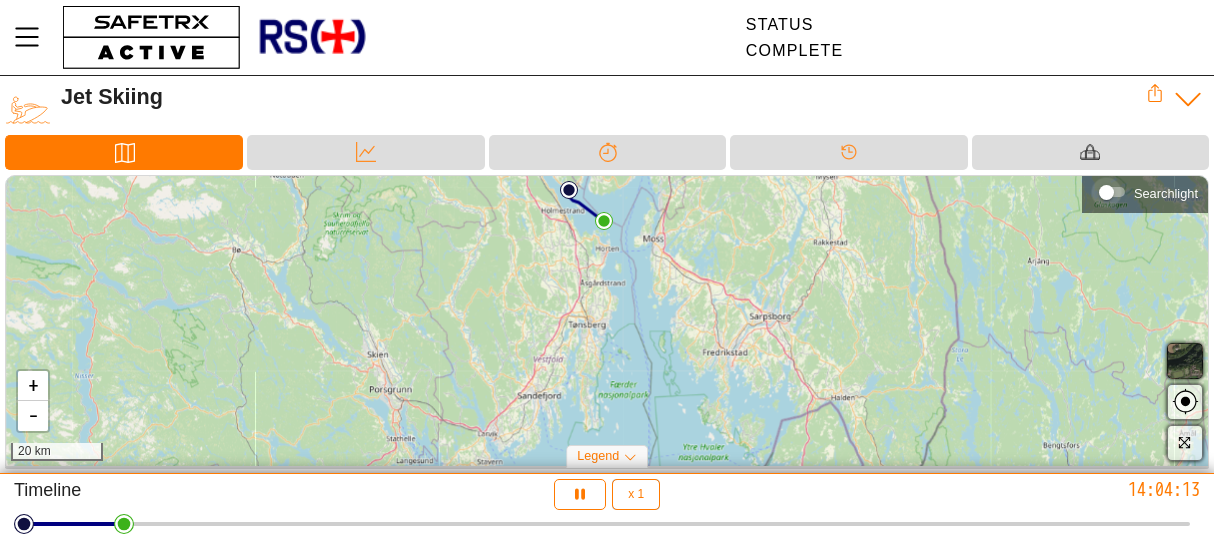 click at bounding box center (1106, 192) 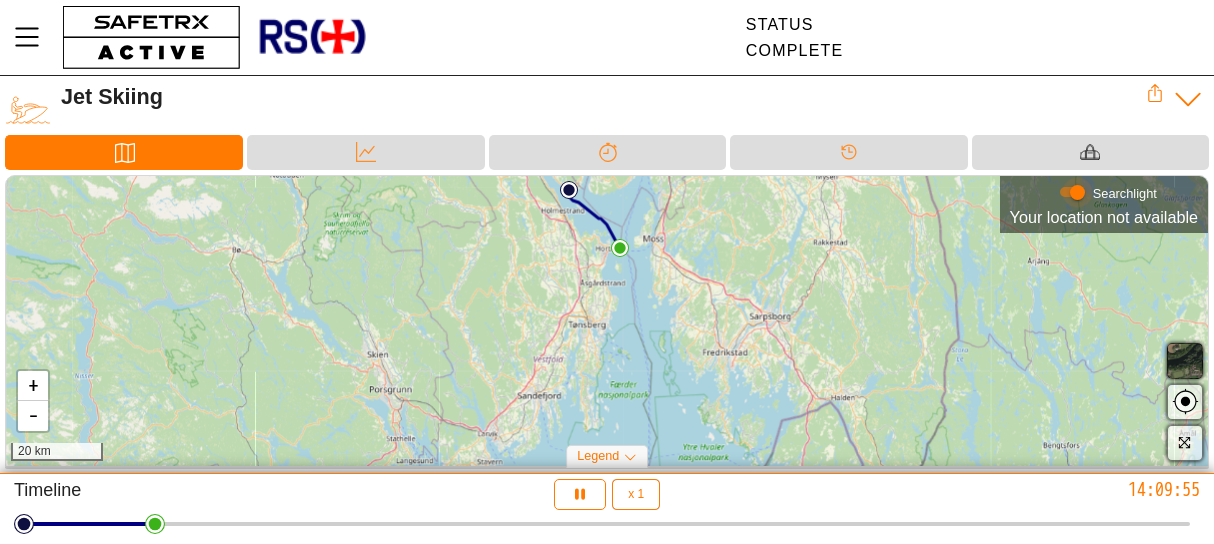 click at bounding box center (1077, 192) 